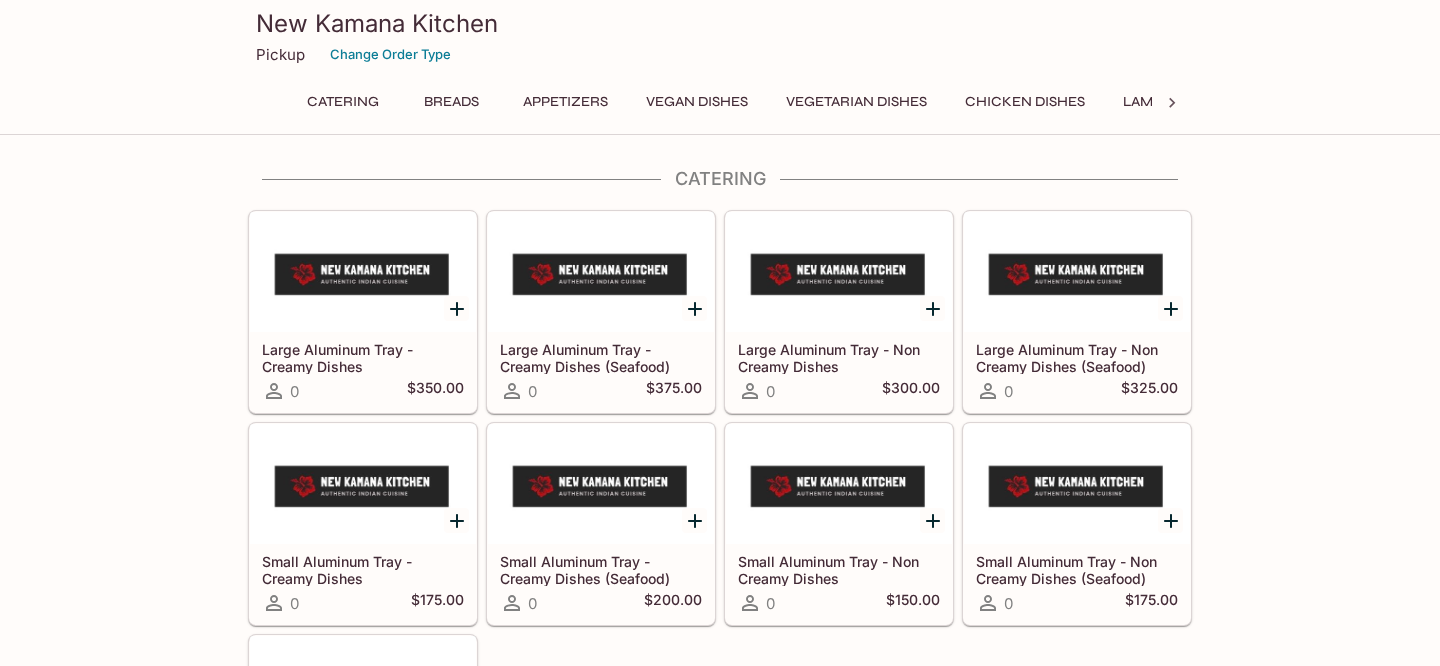 scroll, scrollTop: 0, scrollLeft: 0, axis: both 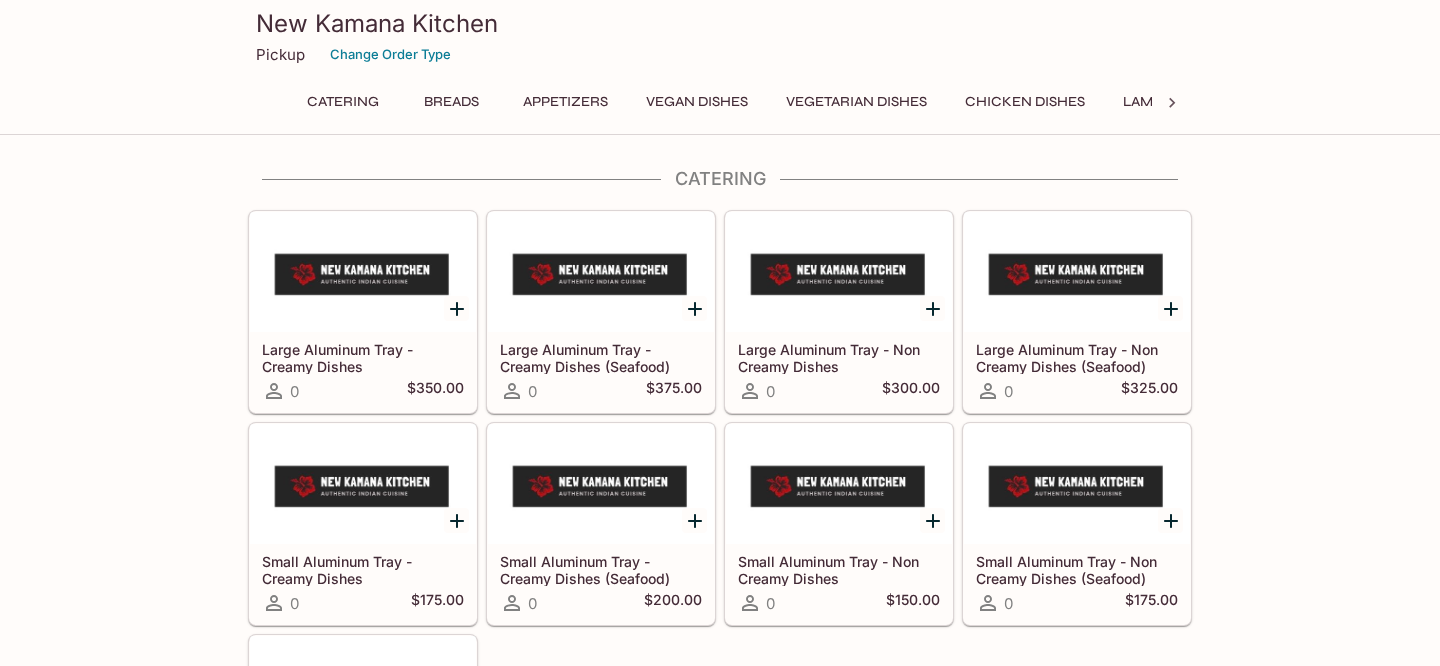 click on "Vegan Dishes" at bounding box center [697, 102] 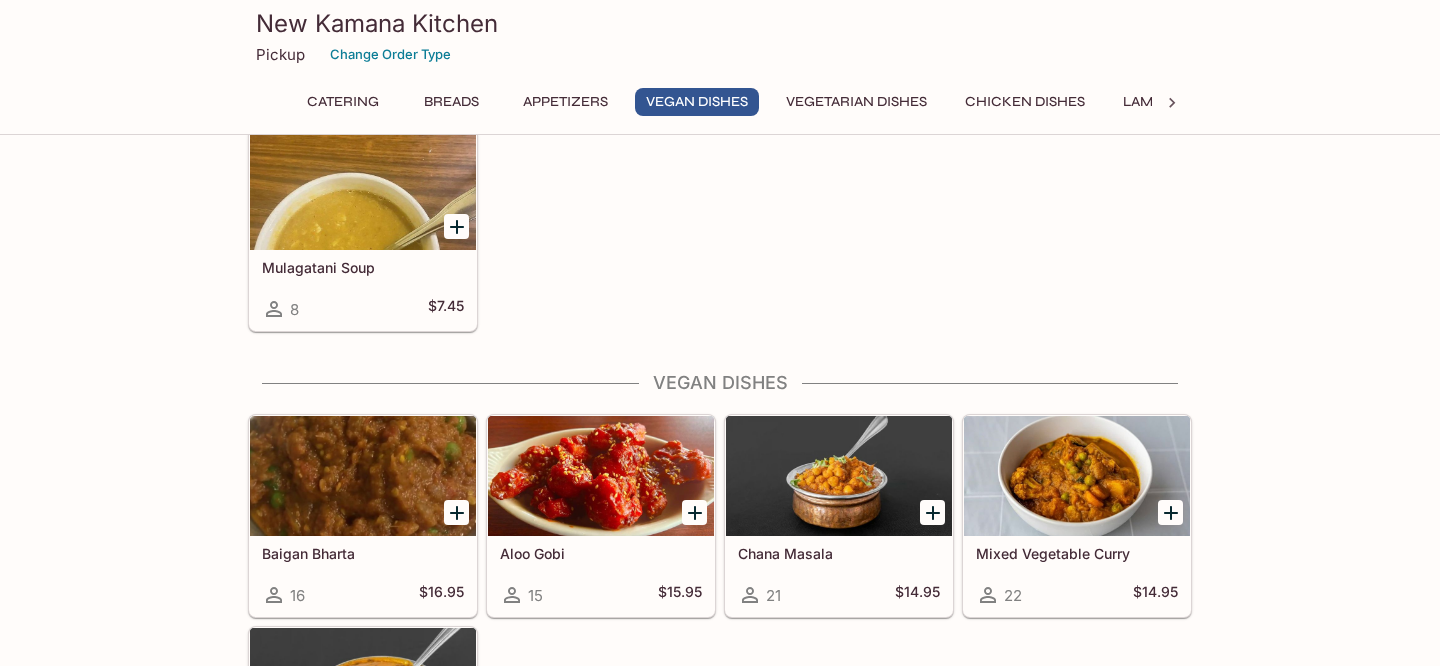 scroll, scrollTop: 2128, scrollLeft: 0, axis: vertical 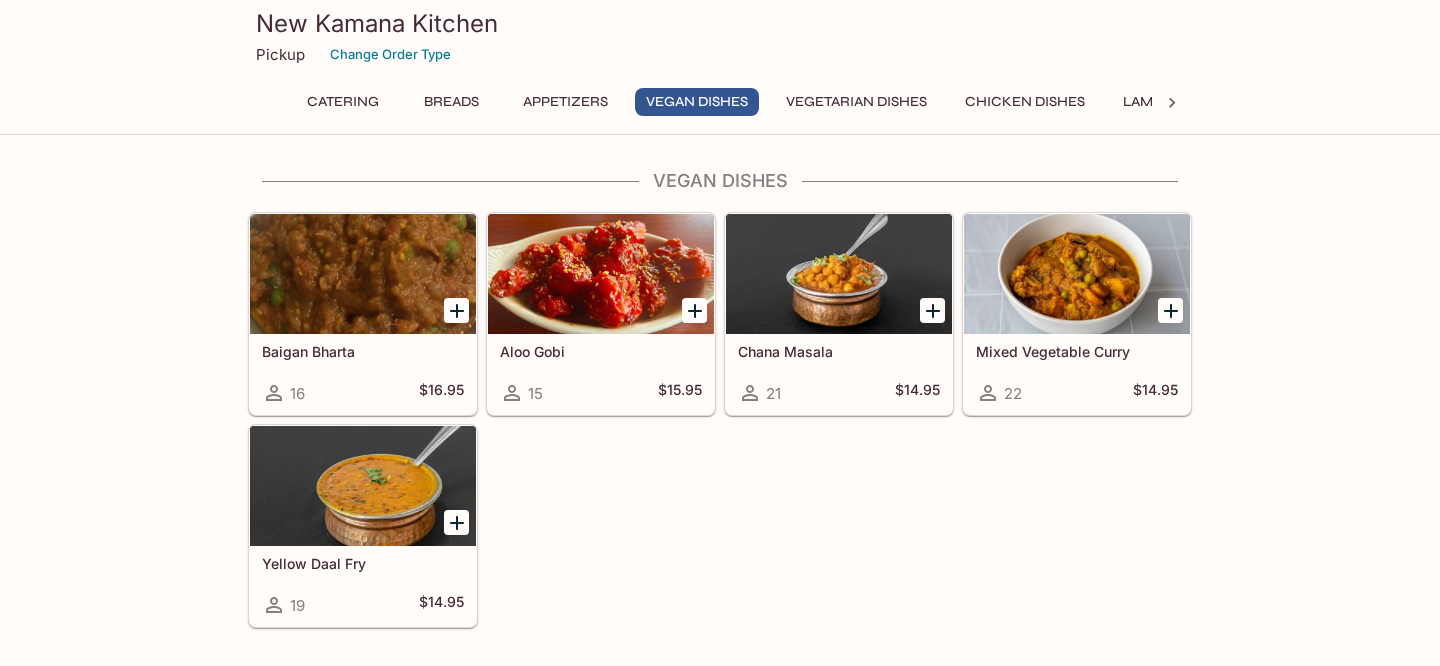 click at bounding box center [456, 522] 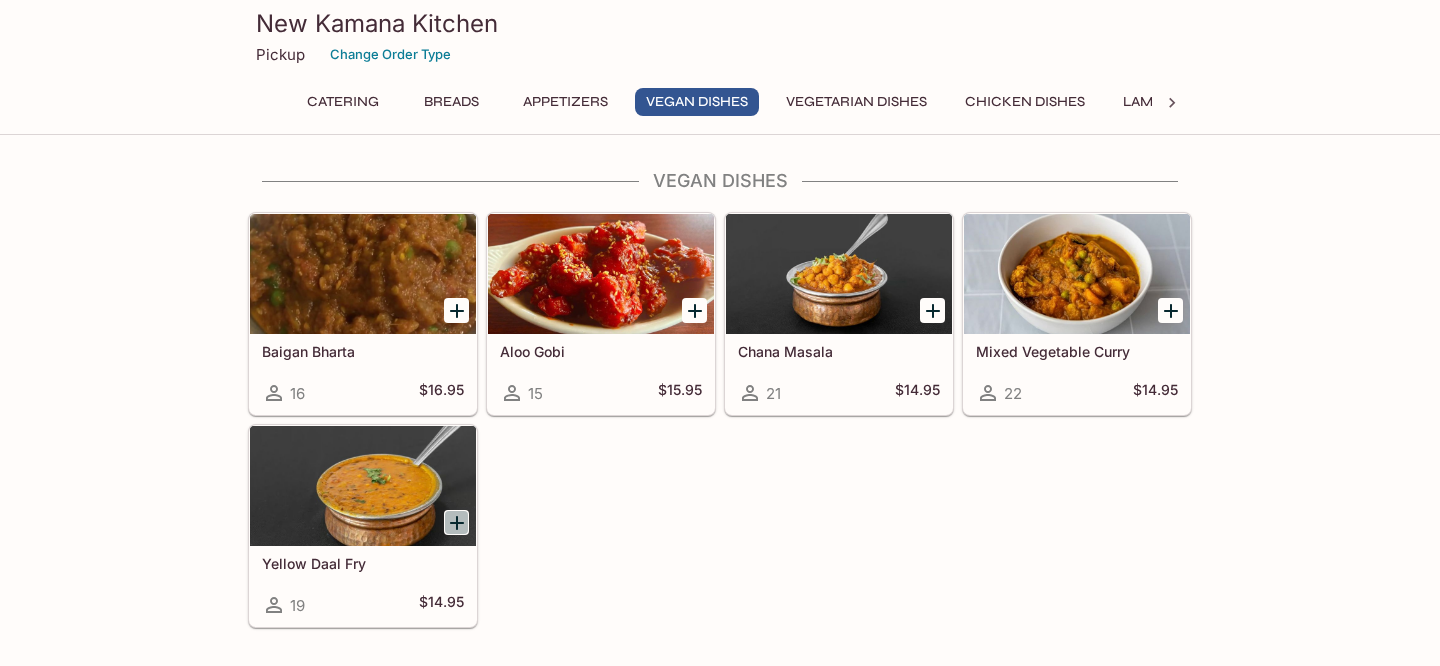 click 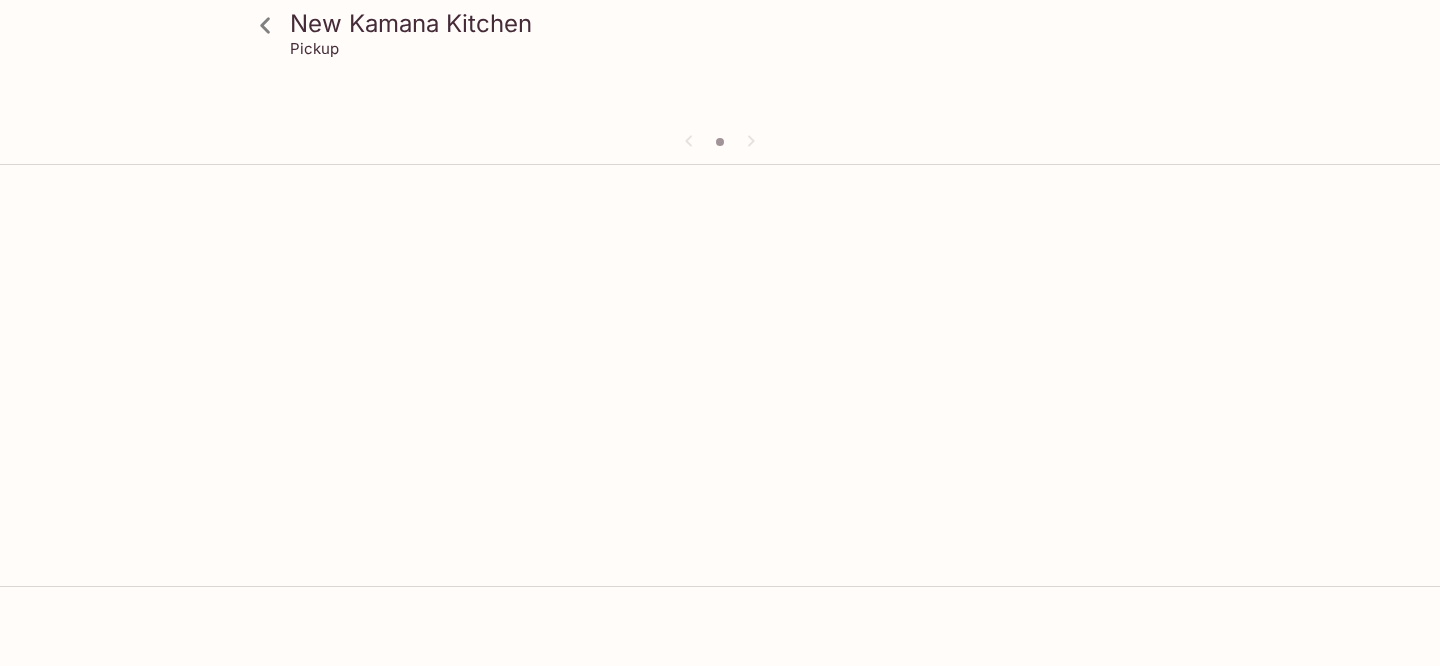 scroll, scrollTop: 0, scrollLeft: 0, axis: both 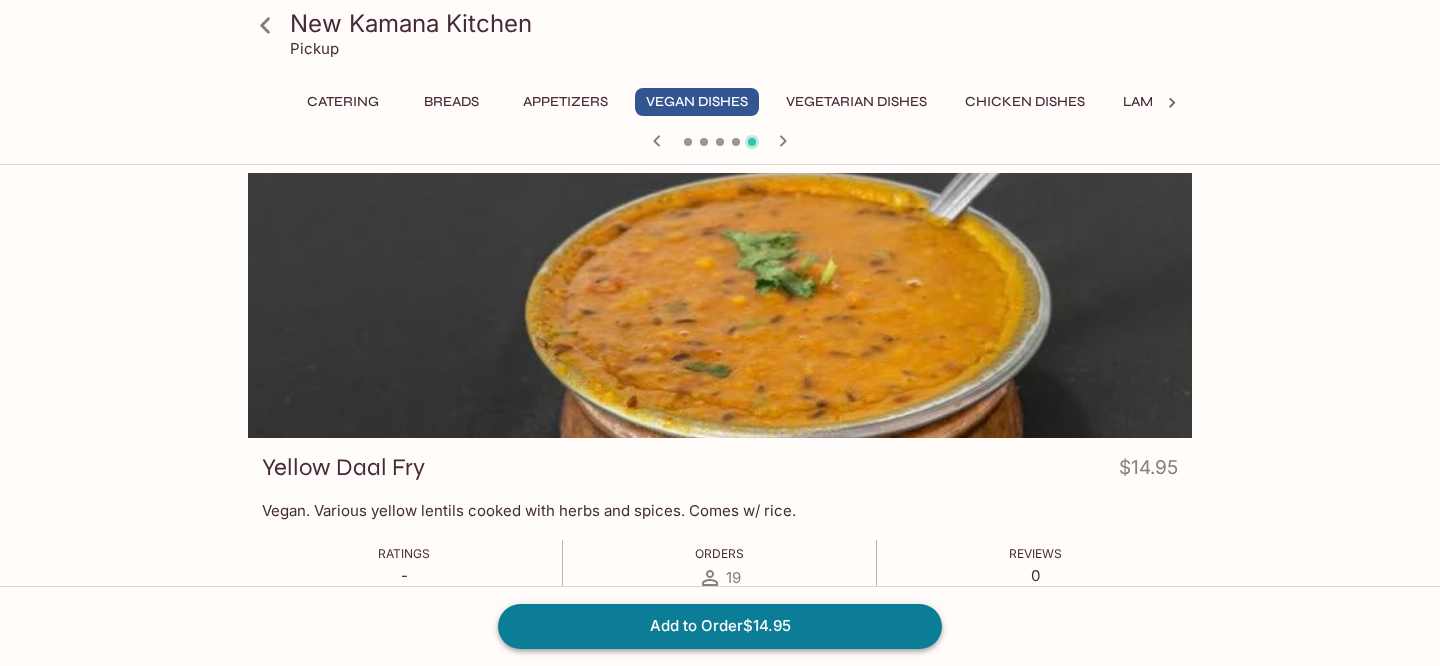 click on "Add to Order  $14.95" at bounding box center [720, 626] 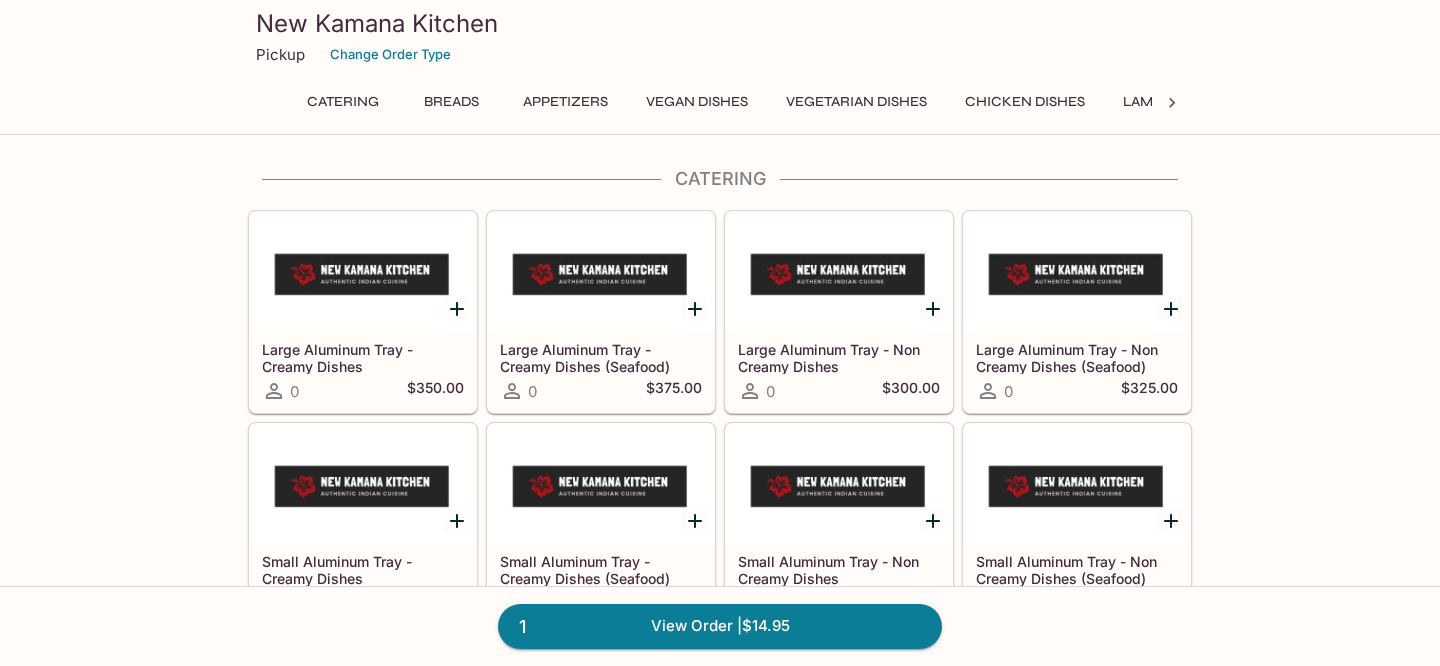 click on "Vegan Dishes" at bounding box center (697, 102) 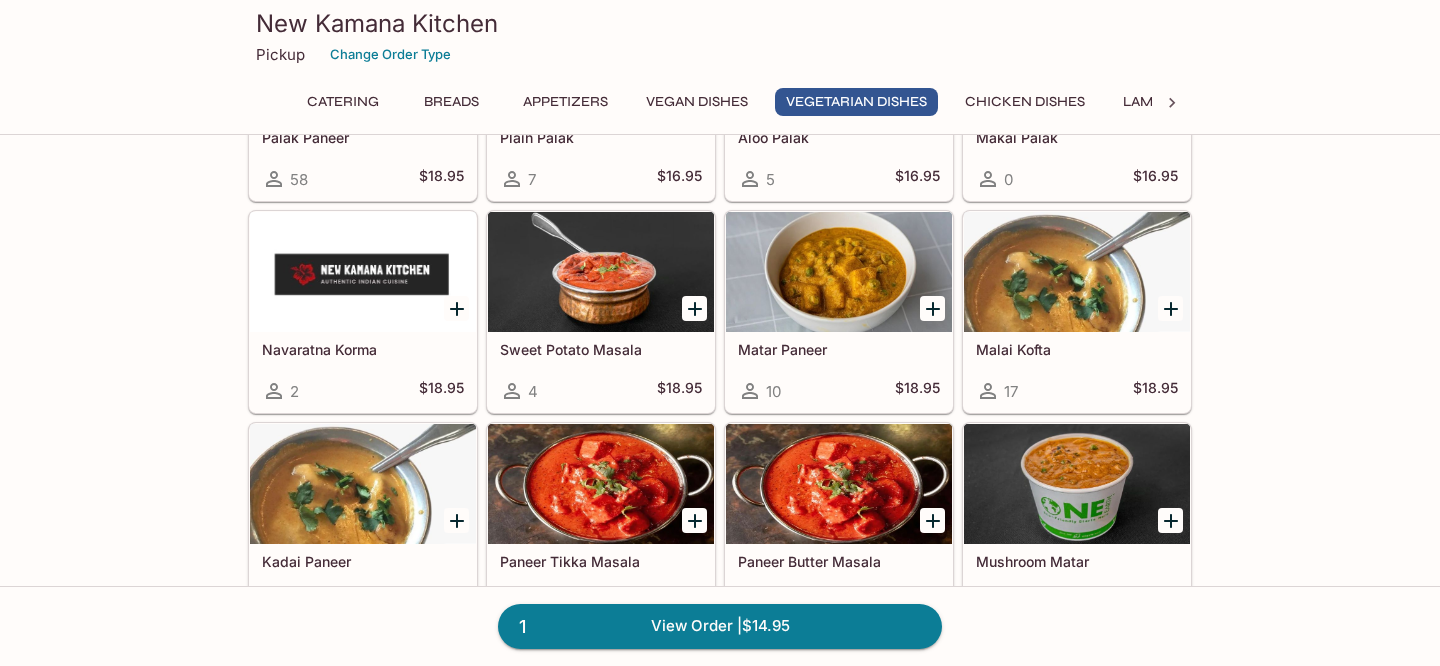 scroll, scrollTop: 2858, scrollLeft: 0, axis: vertical 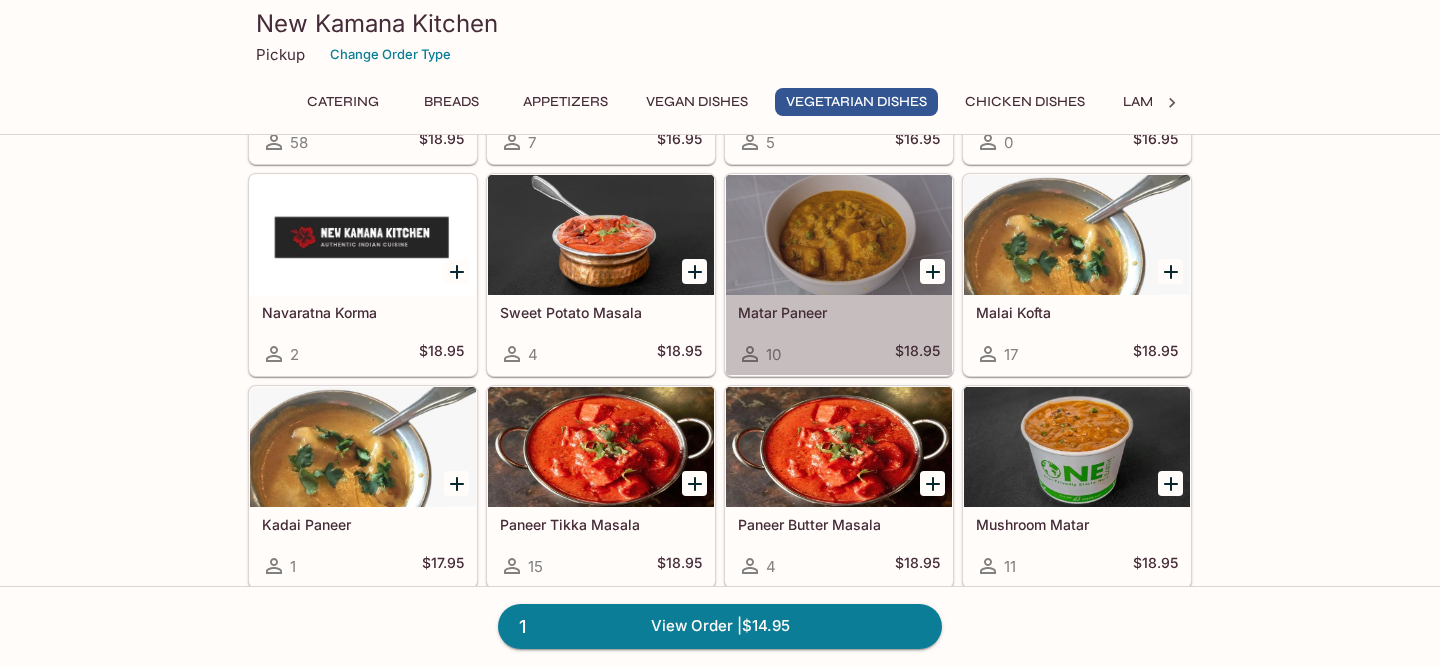 click 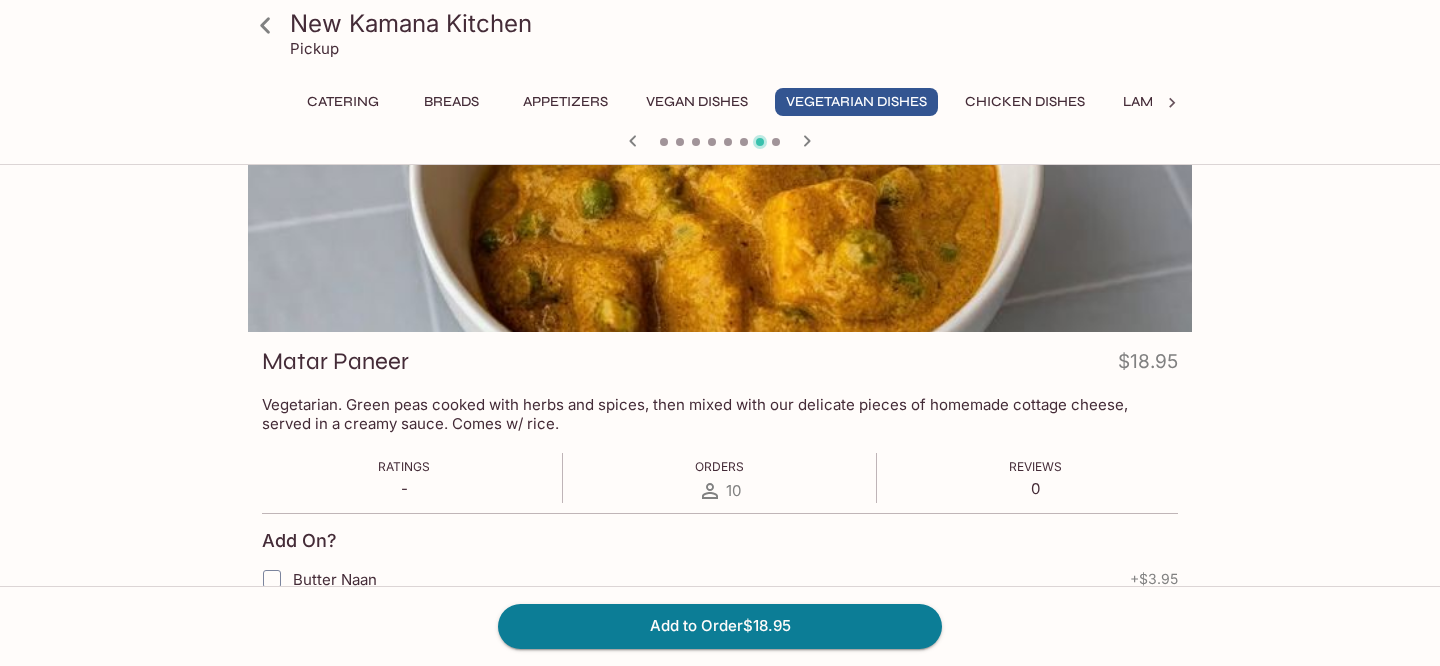 scroll, scrollTop: 107, scrollLeft: 0, axis: vertical 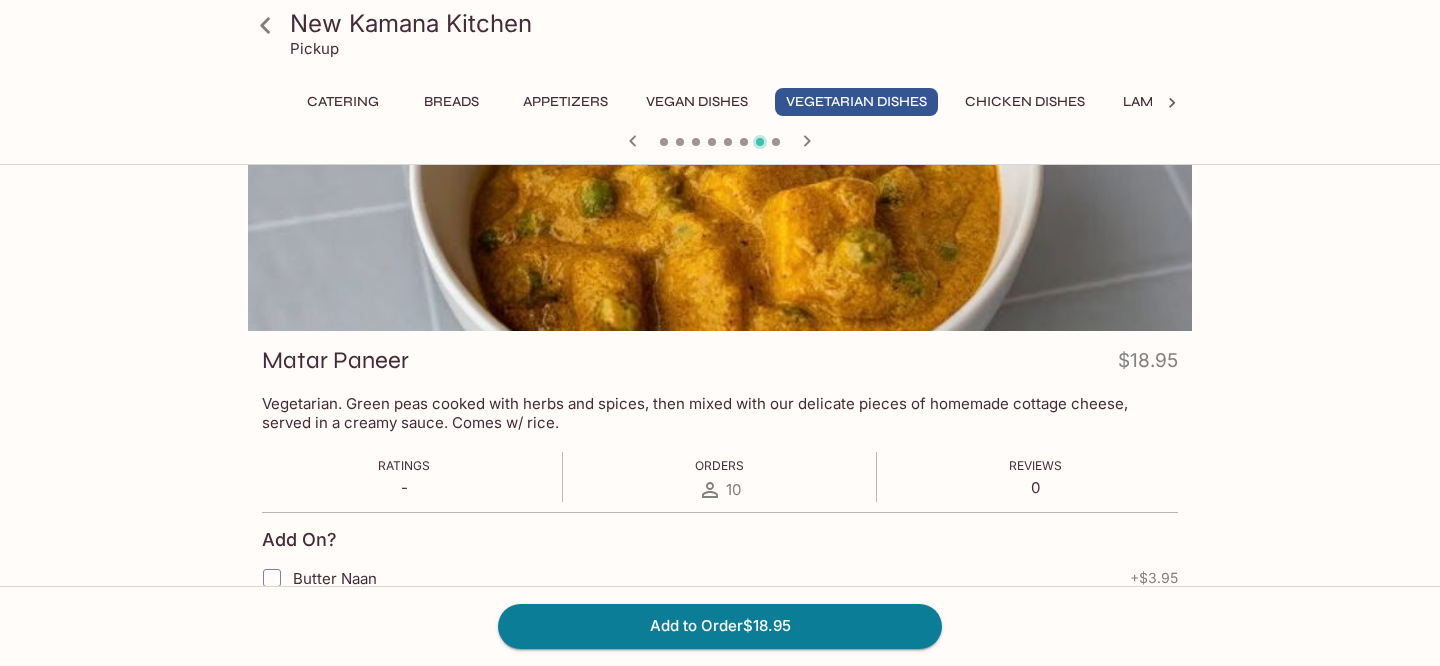 click 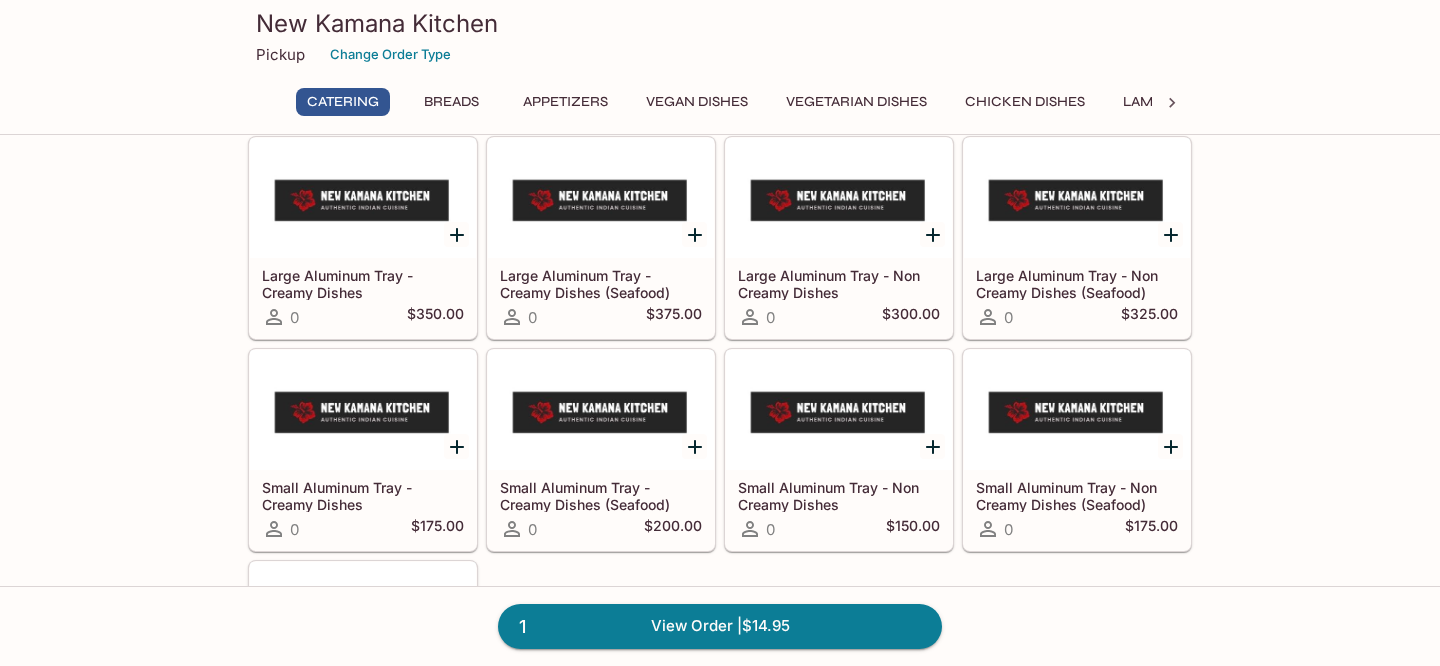 scroll, scrollTop: 73, scrollLeft: 0, axis: vertical 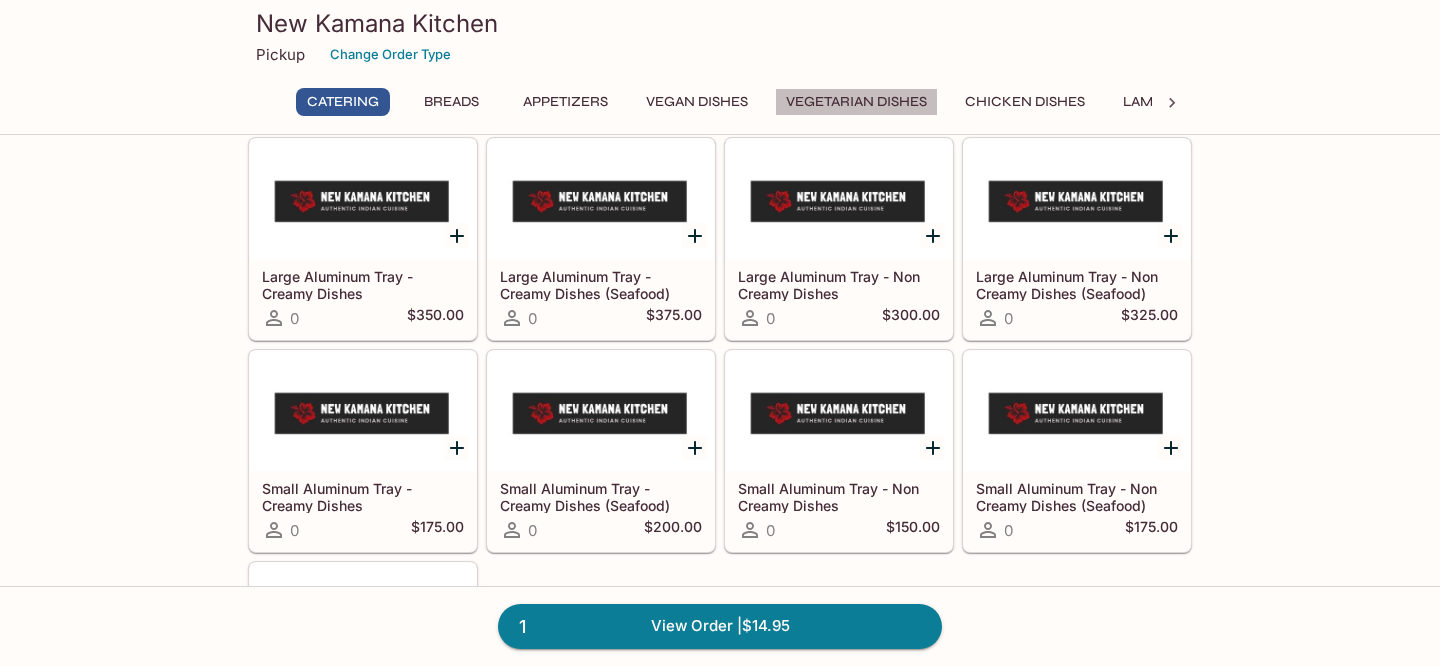 click on "Vegetarian Dishes" at bounding box center (856, 102) 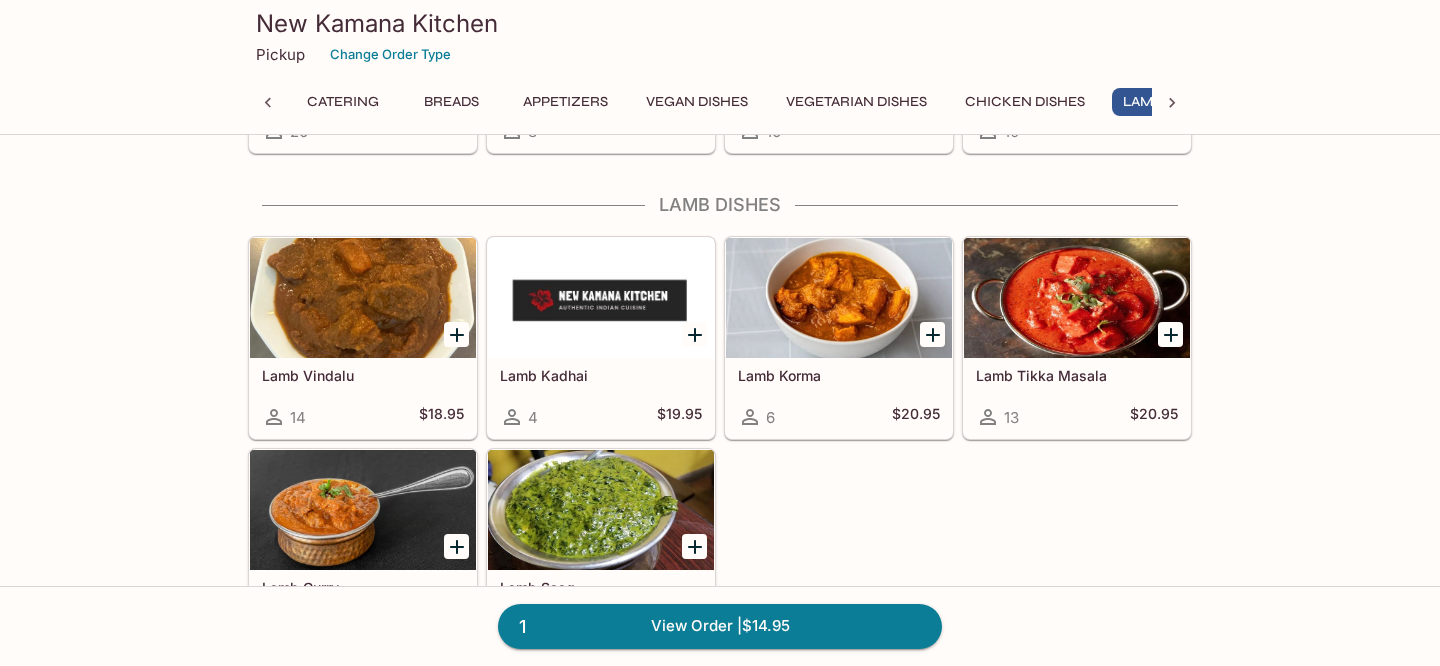 scroll, scrollTop: 4148, scrollLeft: 0, axis: vertical 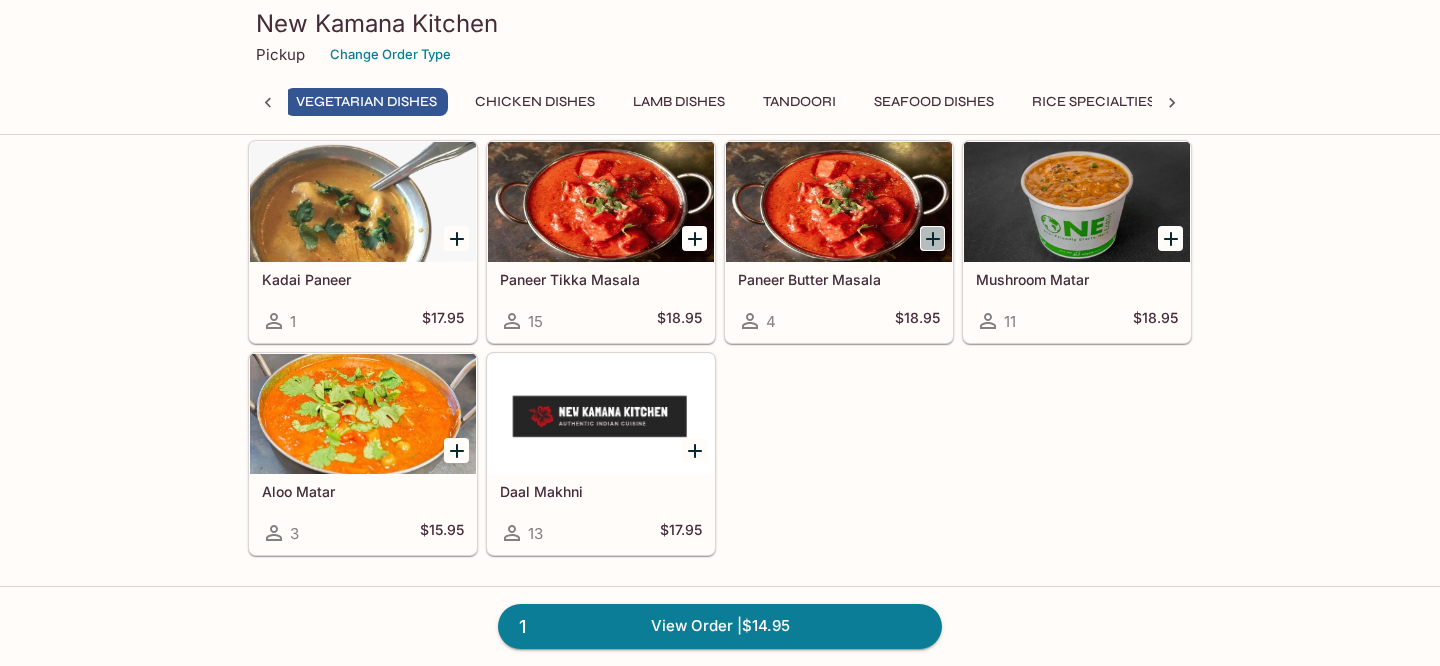 click 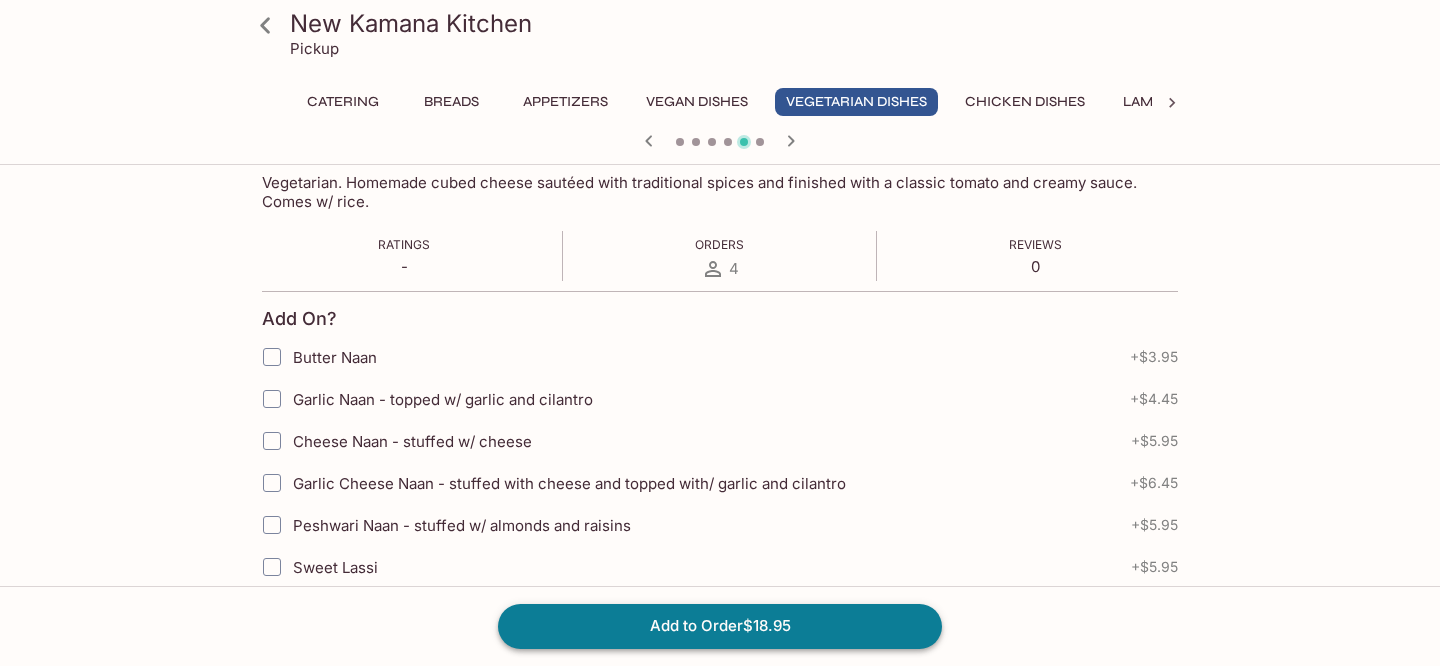 click on "Add to Order  $18.95" at bounding box center [720, 626] 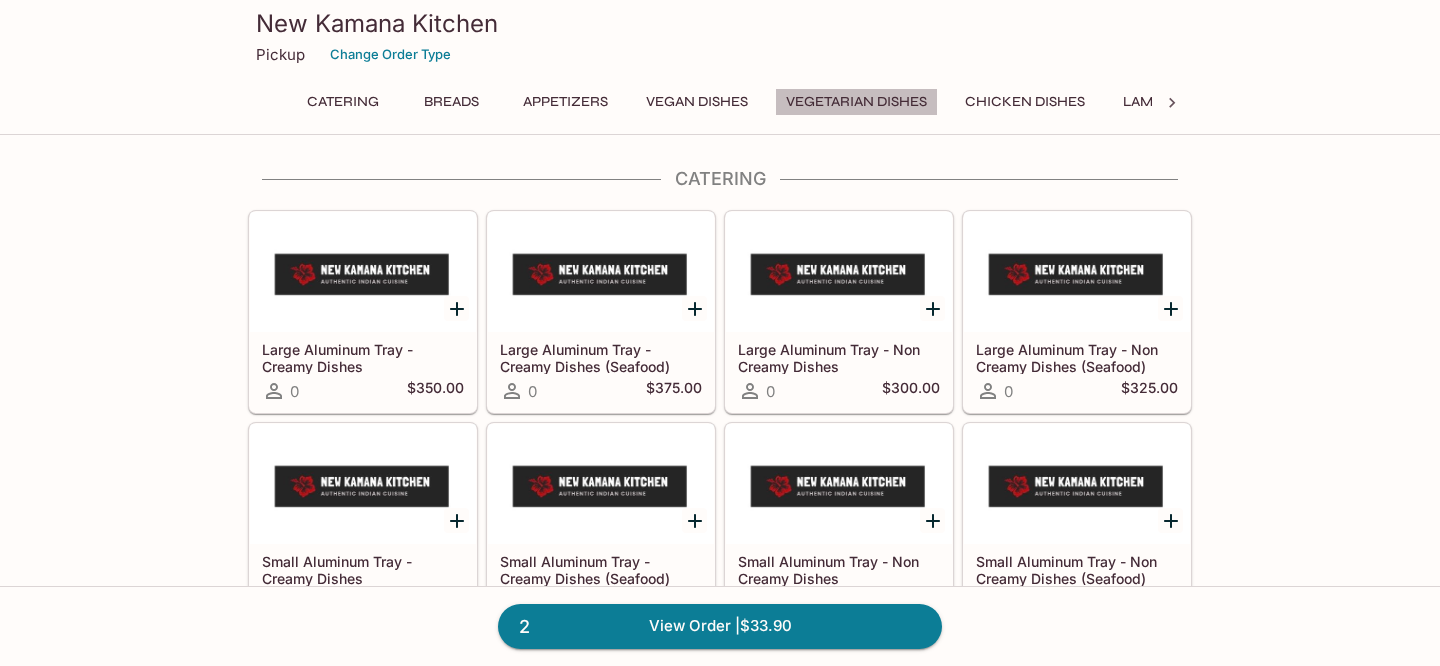 click on "Vegetarian Dishes" at bounding box center (856, 102) 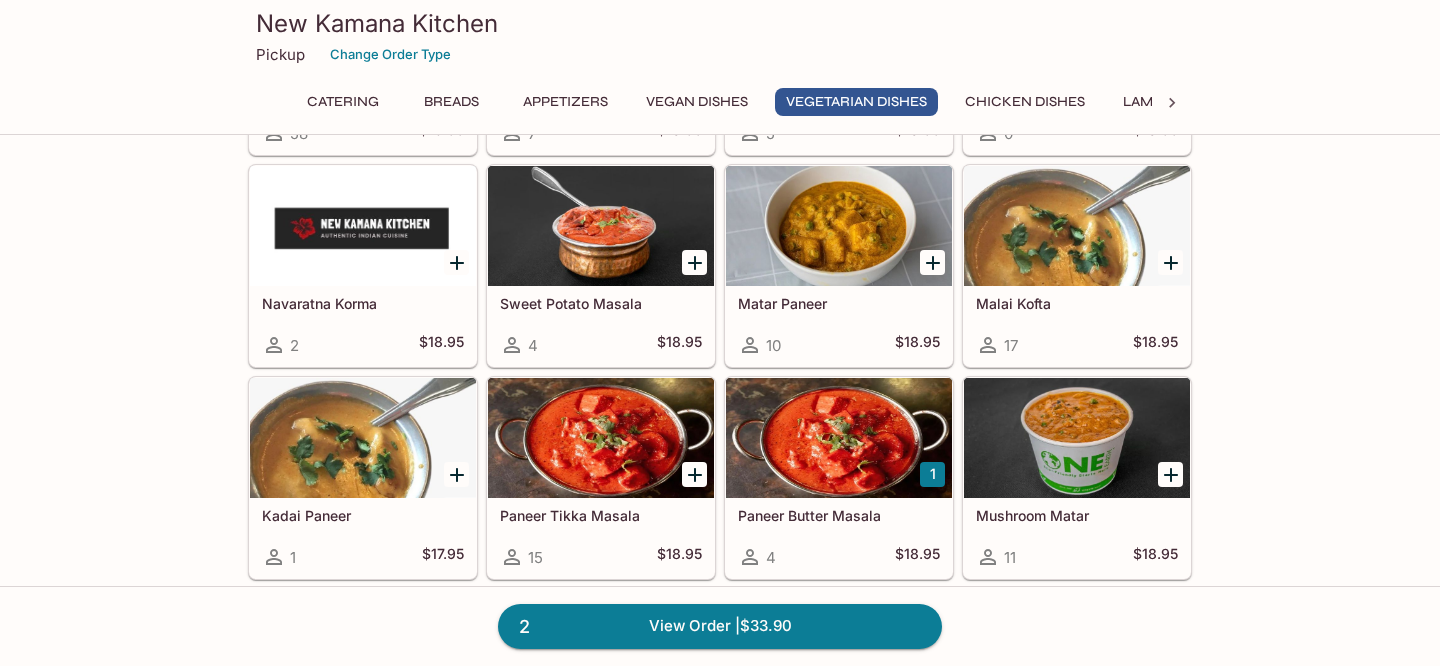 scroll, scrollTop: 2888, scrollLeft: 0, axis: vertical 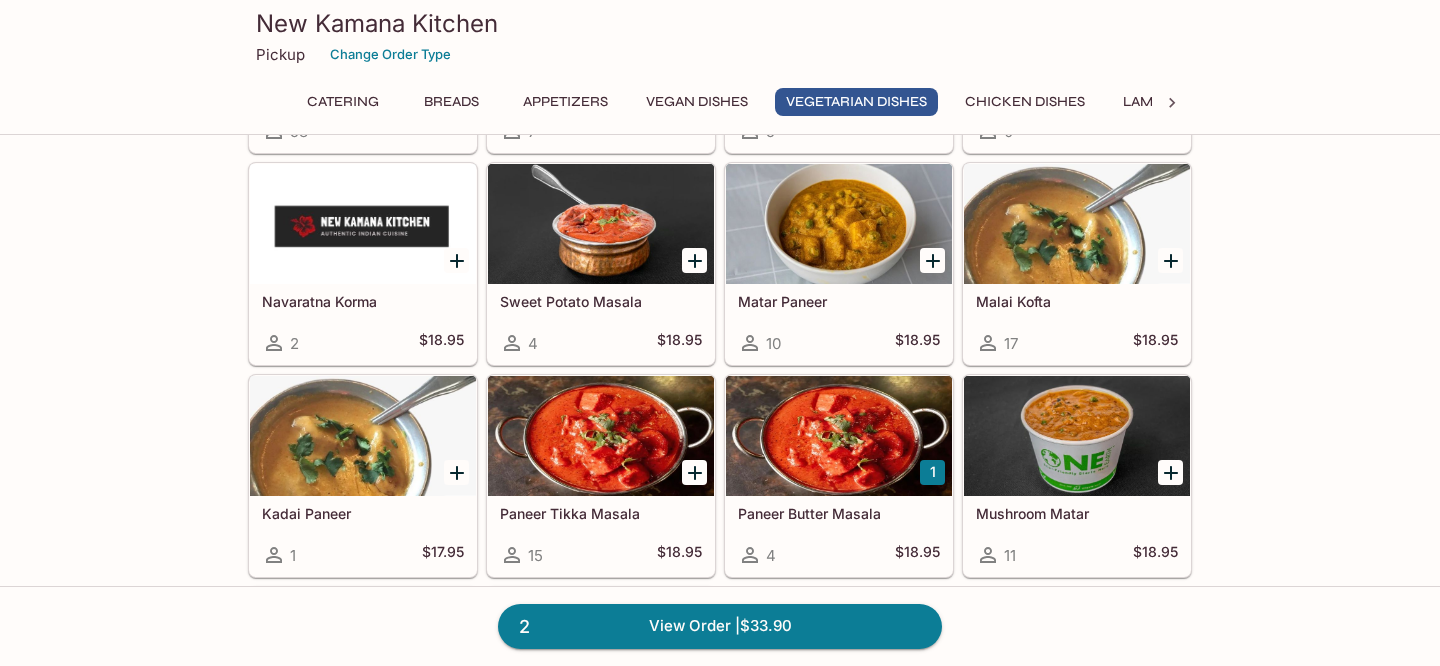 click 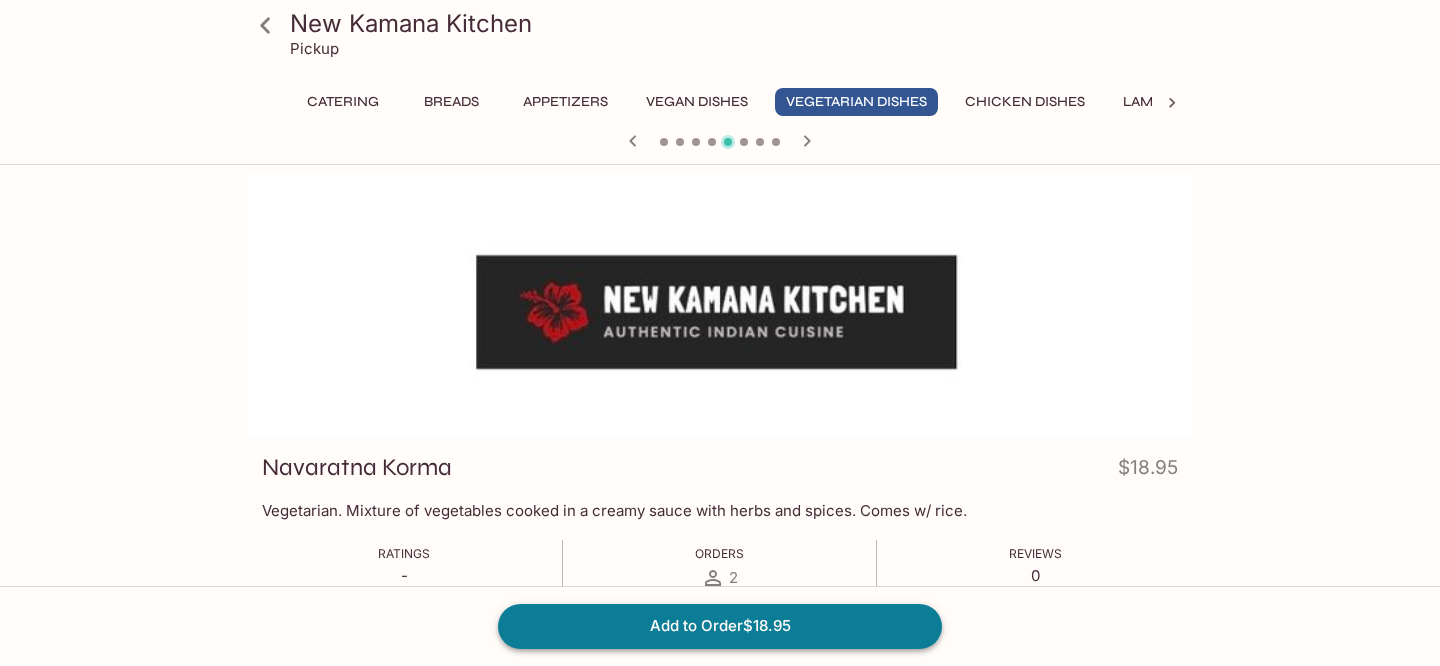 click on "Add to Order  $18.95" at bounding box center [720, 626] 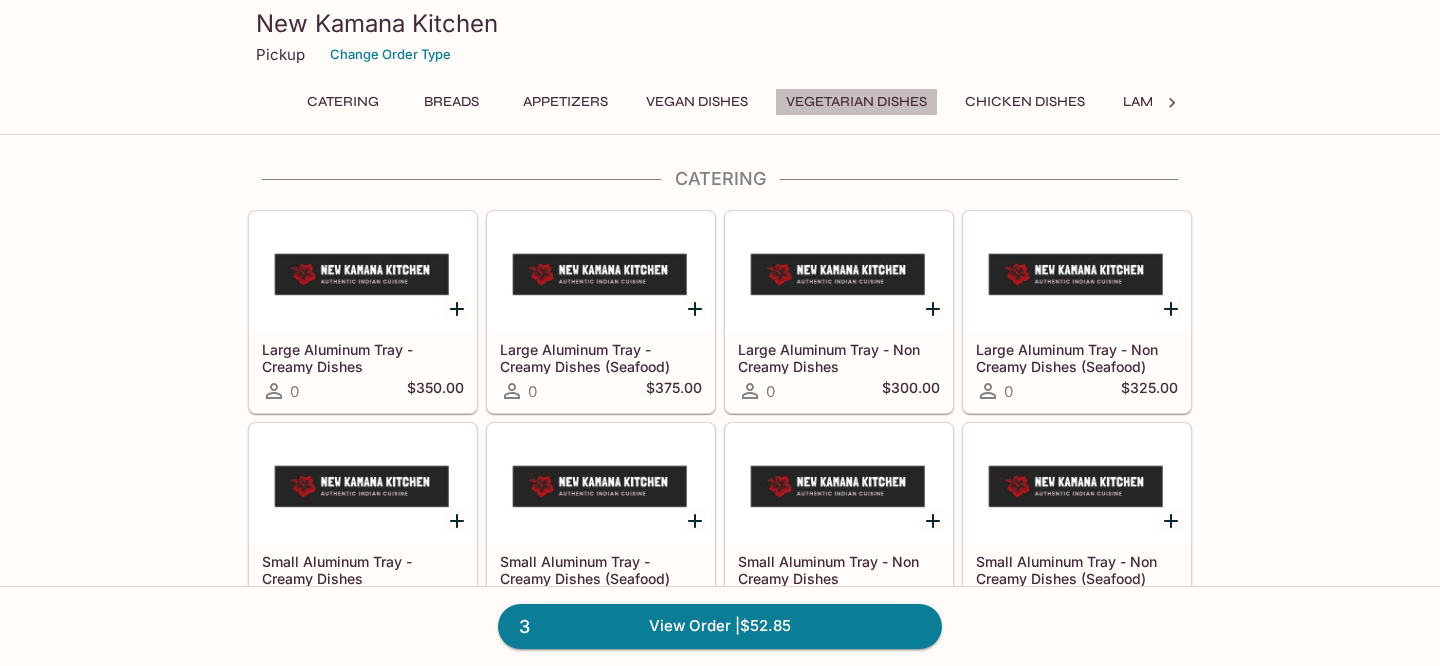 click on "Vegetarian Dishes" at bounding box center [856, 102] 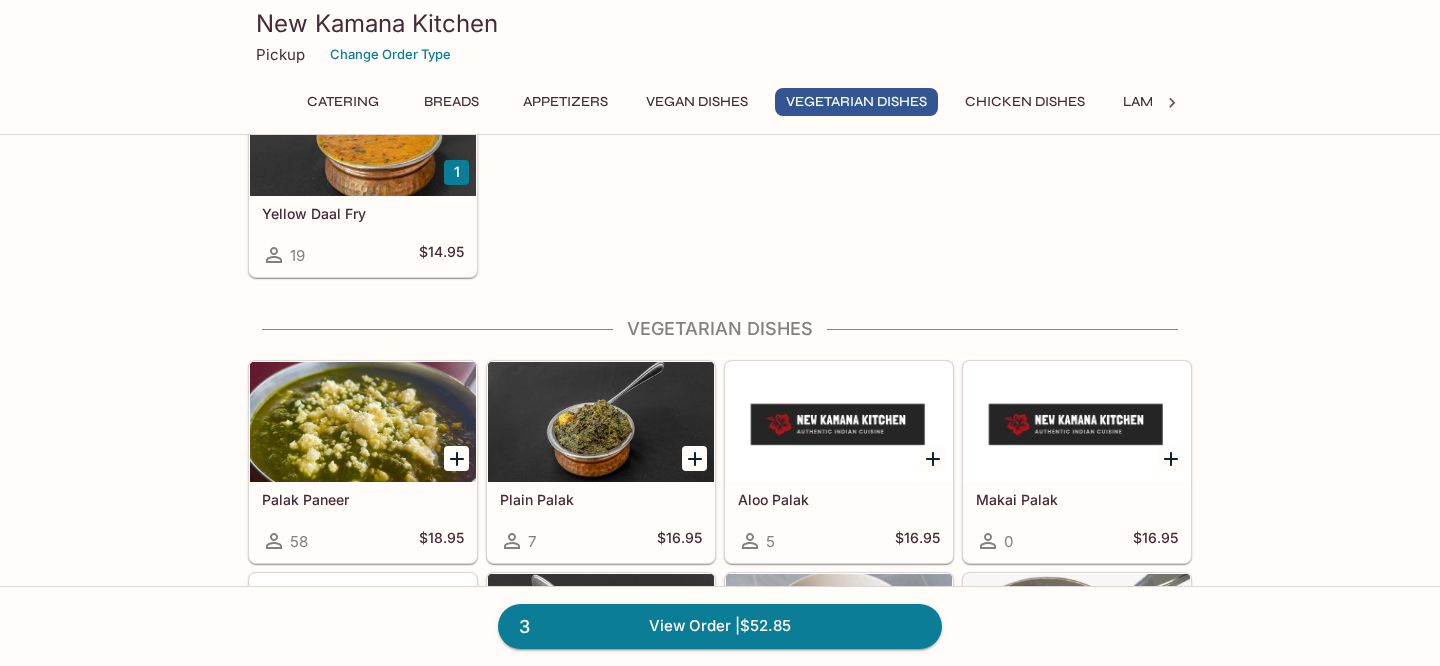 scroll, scrollTop: 2626, scrollLeft: 0, axis: vertical 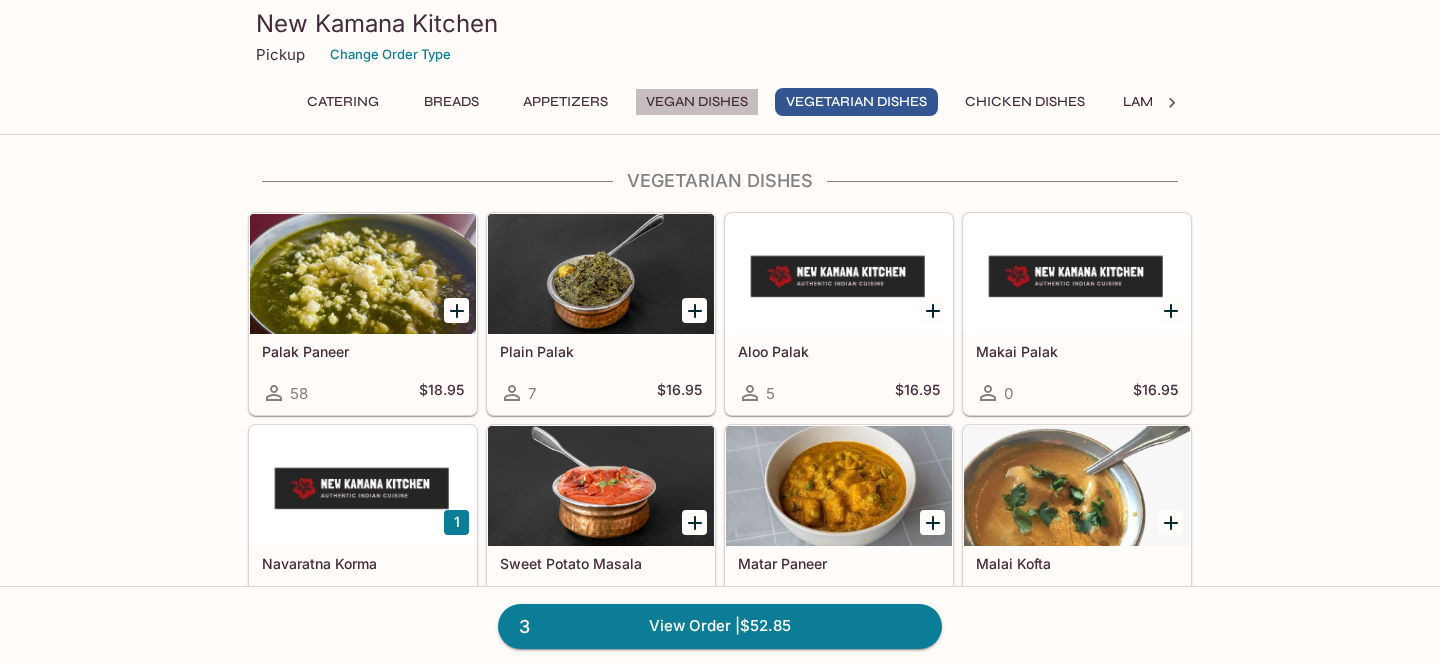click on "Vegan Dishes" at bounding box center [697, 102] 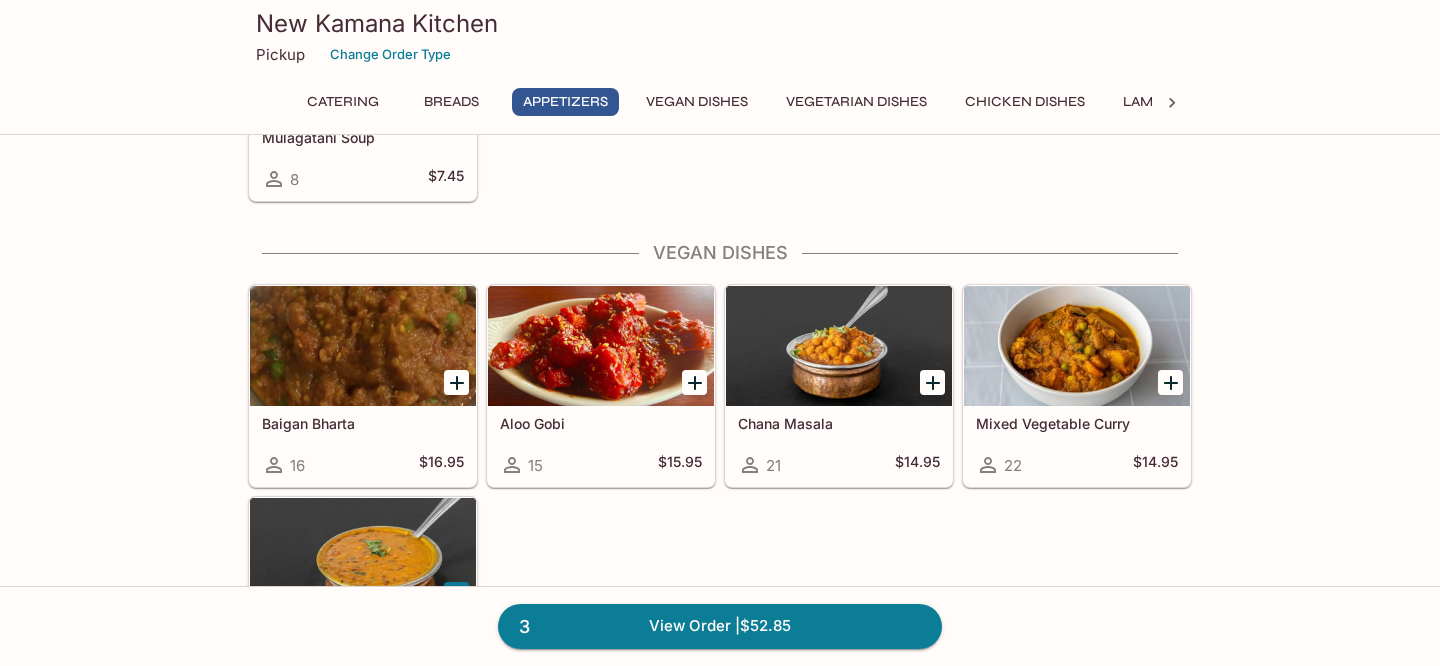 scroll, scrollTop: 2057, scrollLeft: 0, axis: vertical 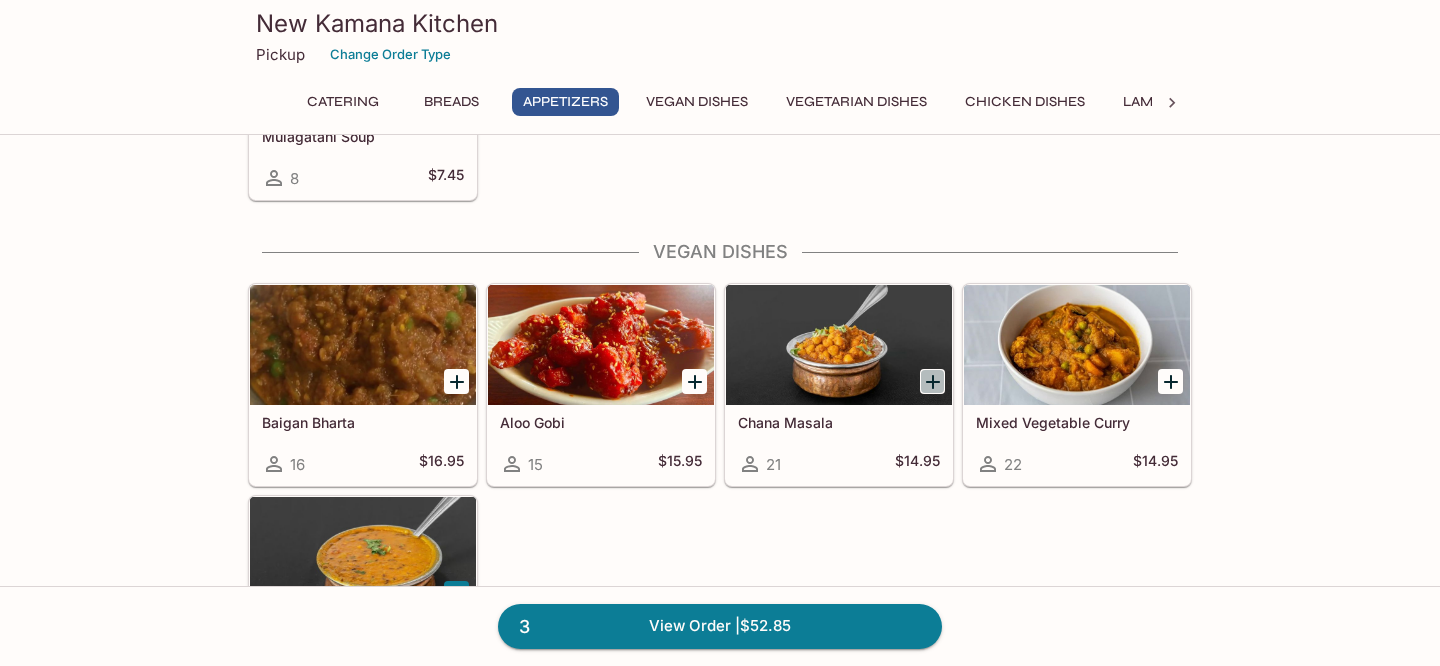 click 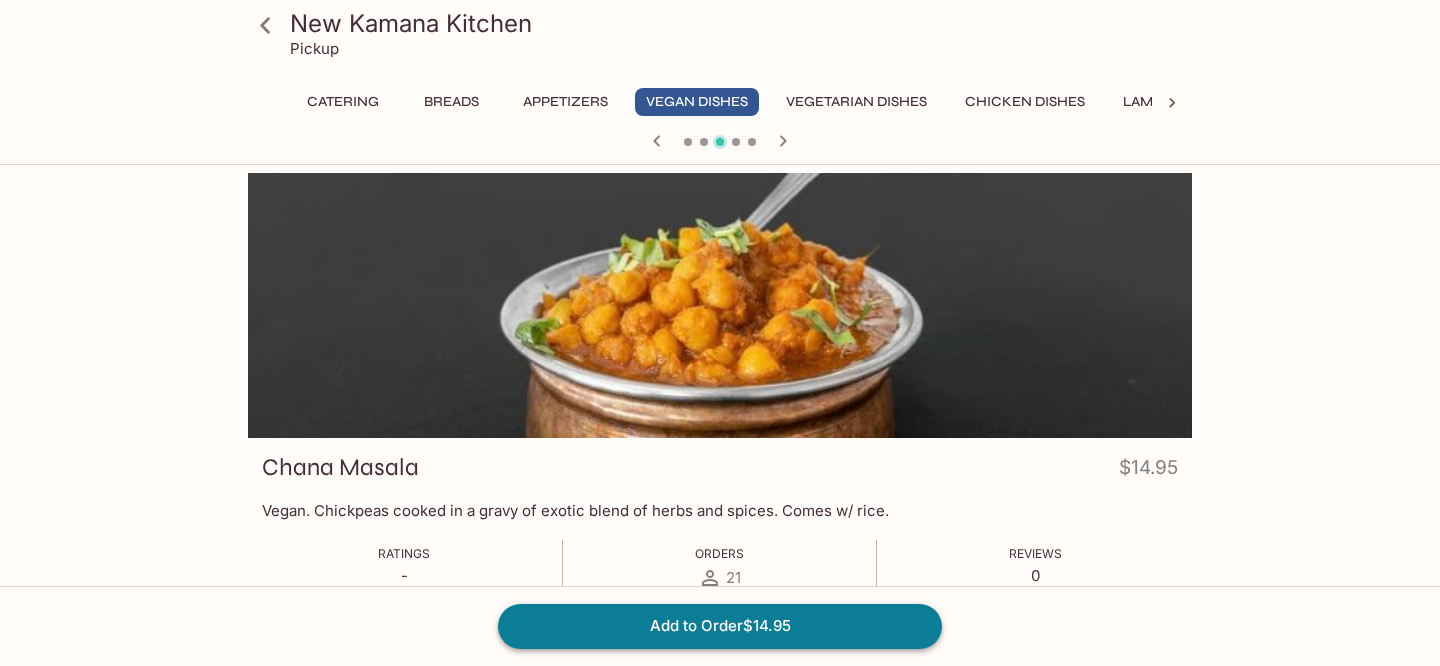 click on "Add to Order  $14.95" at bounding box center [720, 626] 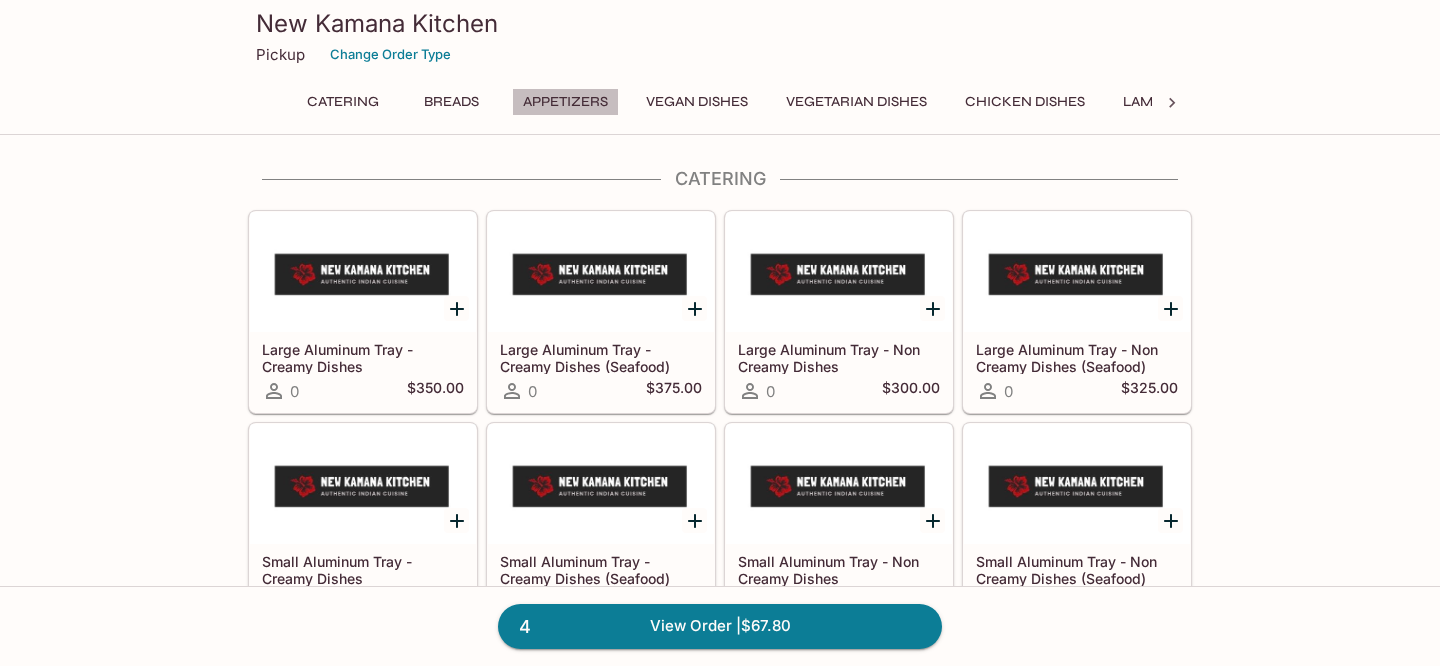 click on "Appetizers" at bounding box center [565, 102] 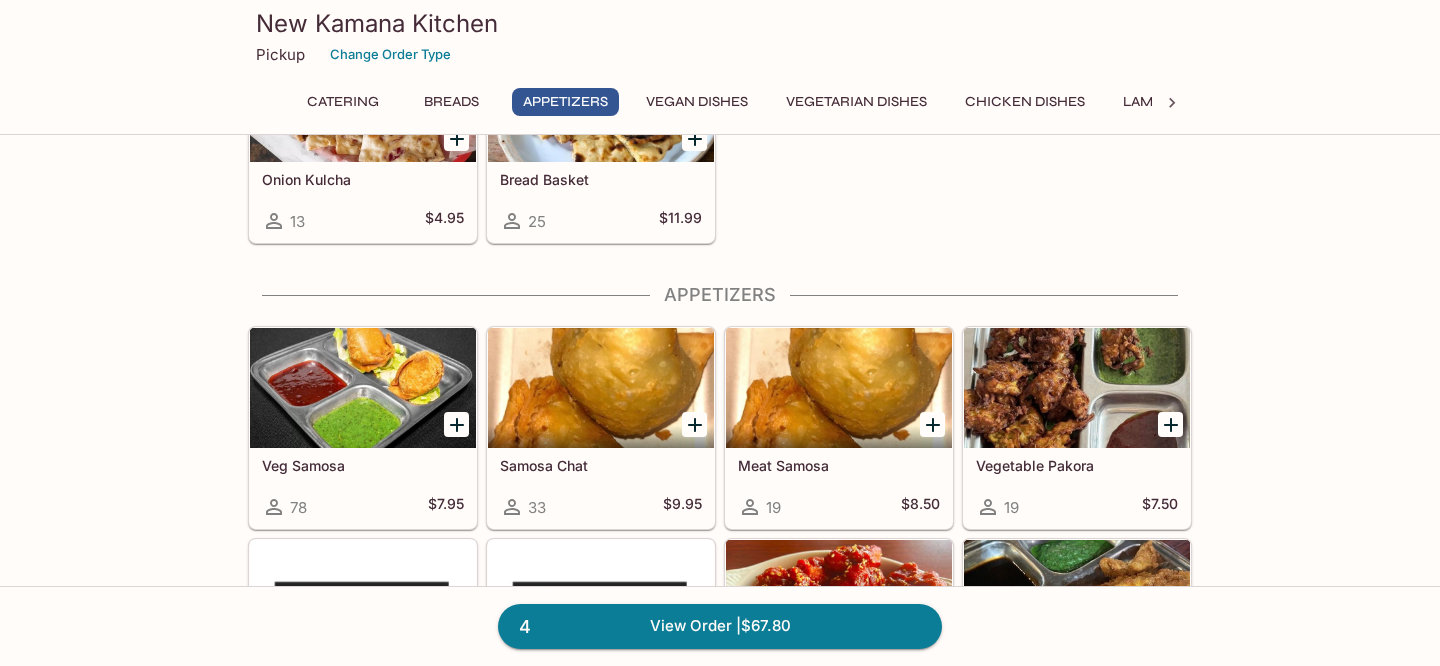 scroll, scrollTop: 1206, scrollLeft: 0, axis: vertical 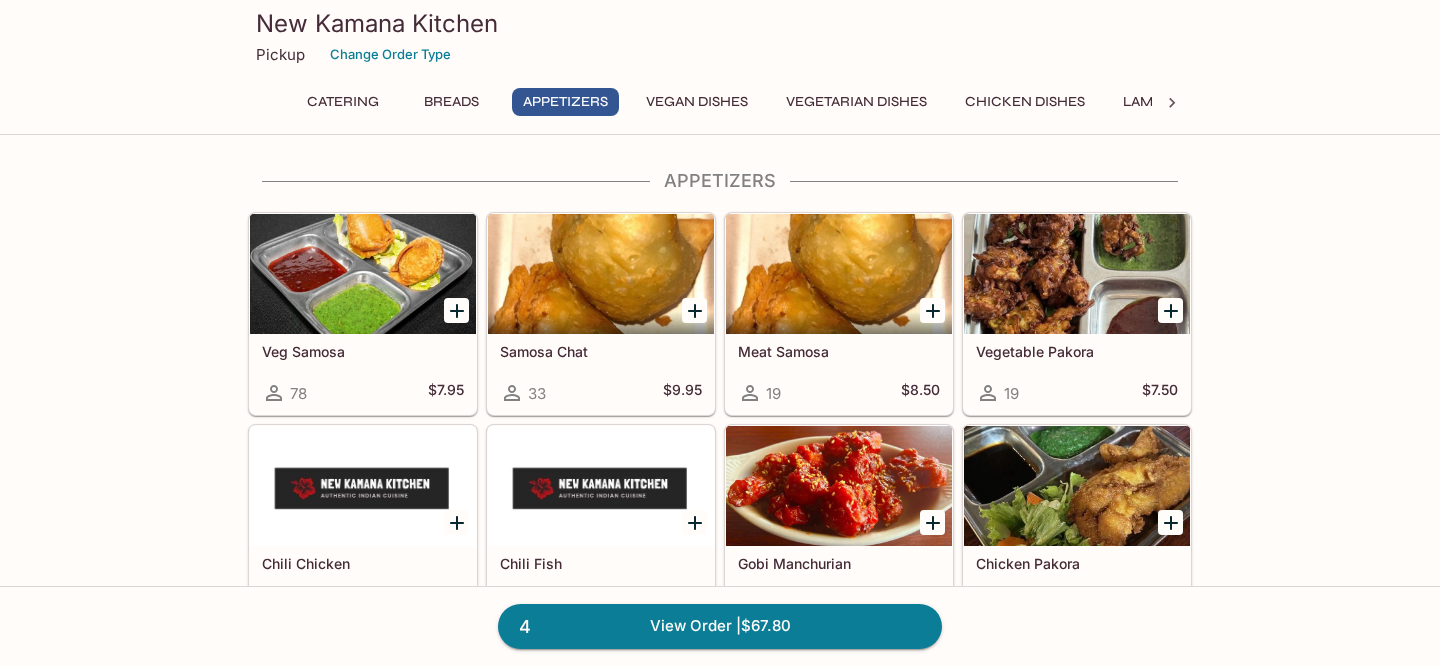 click at bounding box center (694, 310) 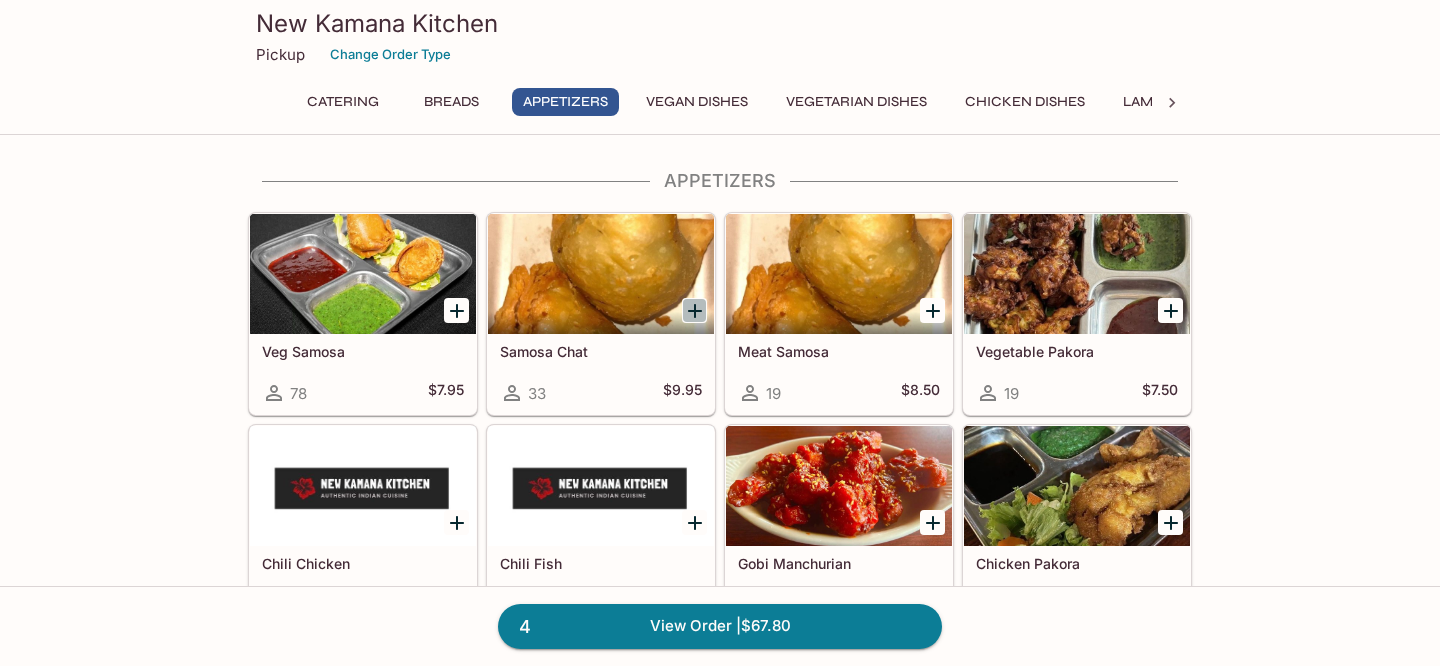click 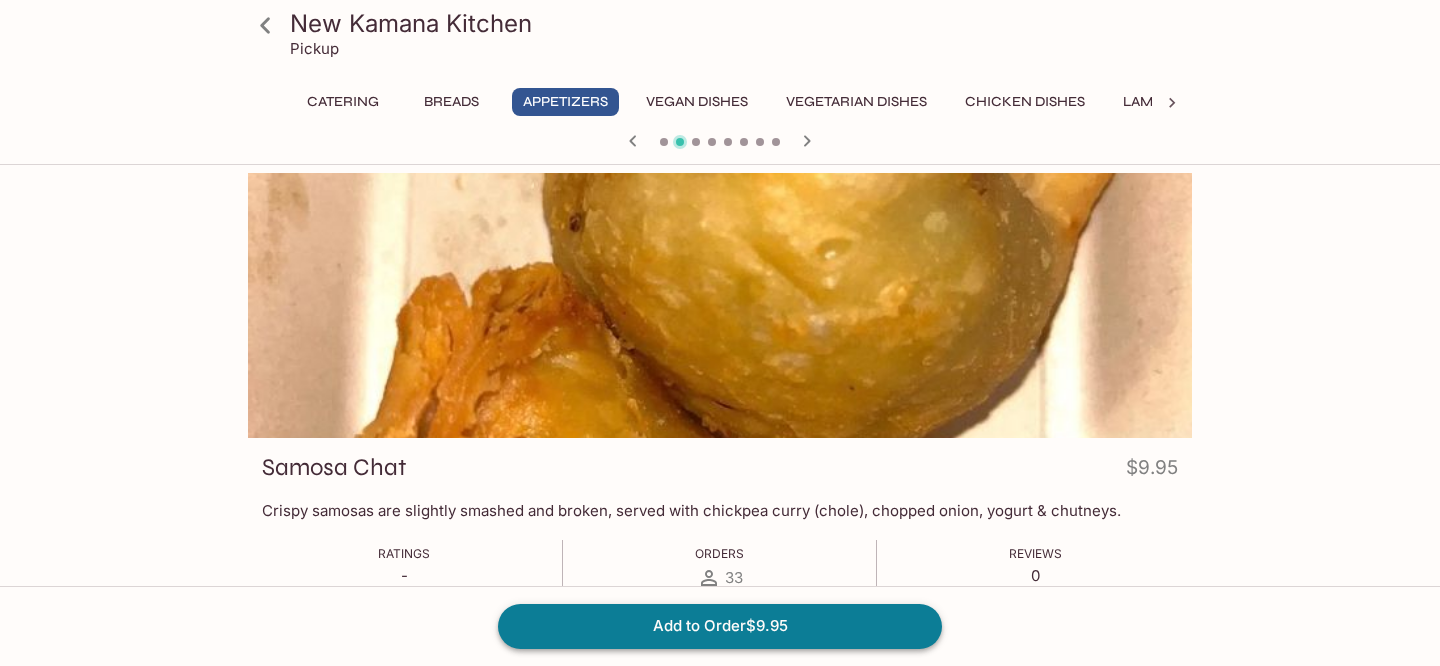 click on "Add to Order  $9.95" at bounding box center [720, 626] 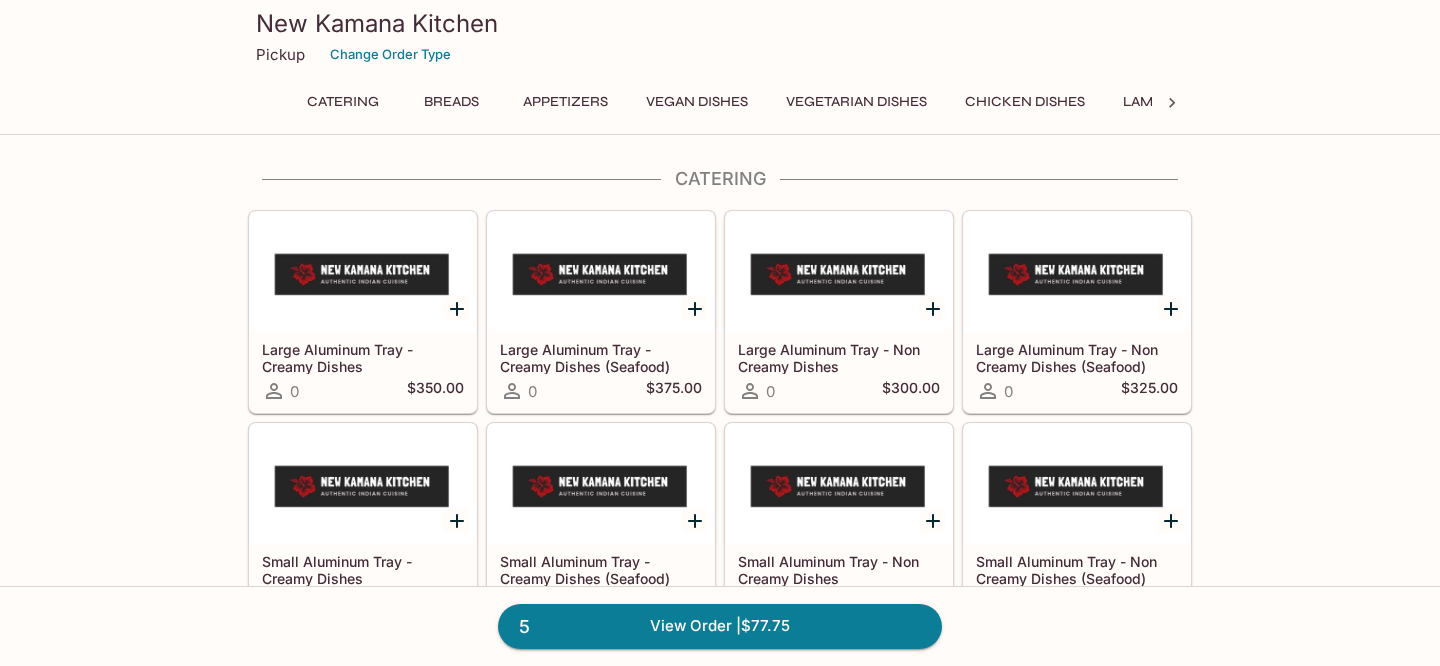 click on "Breads" at bounding box center [451, 102] 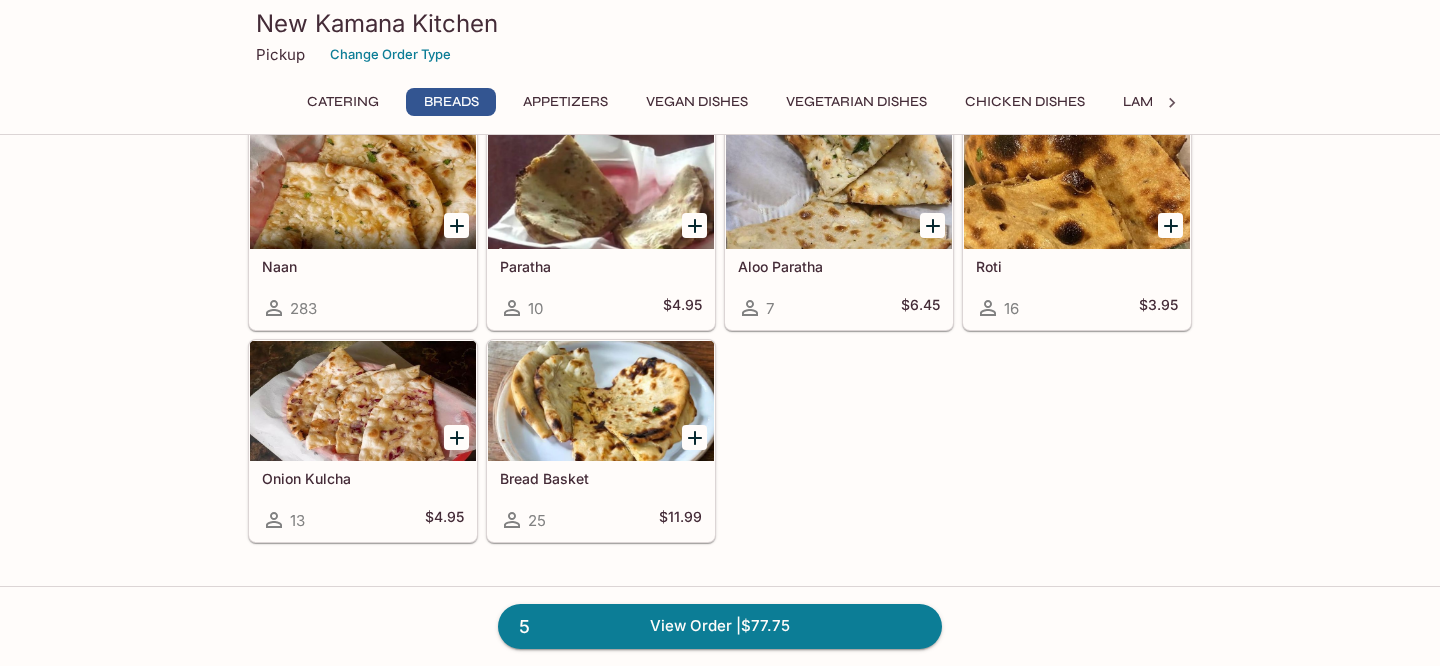 scroll, scrollTop: 789, scrollLeft: 0, axis: vertical 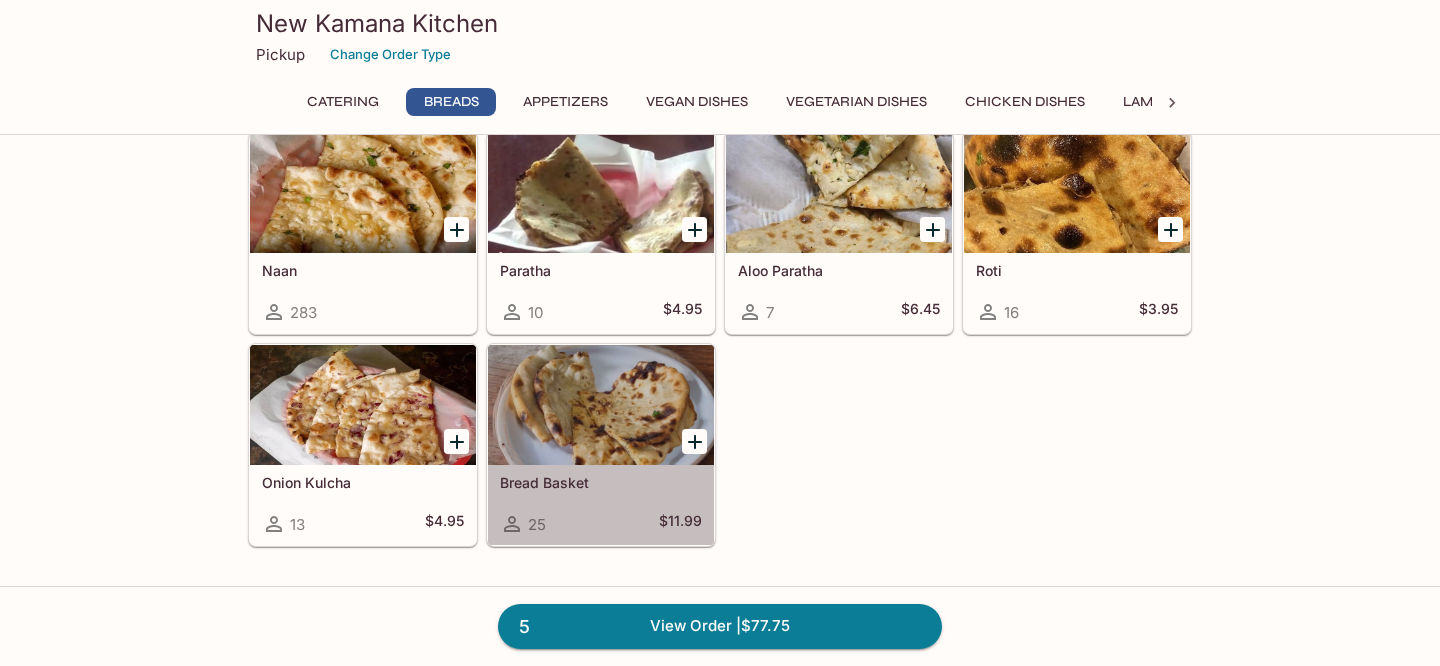 click at bounding box center [601, 405] 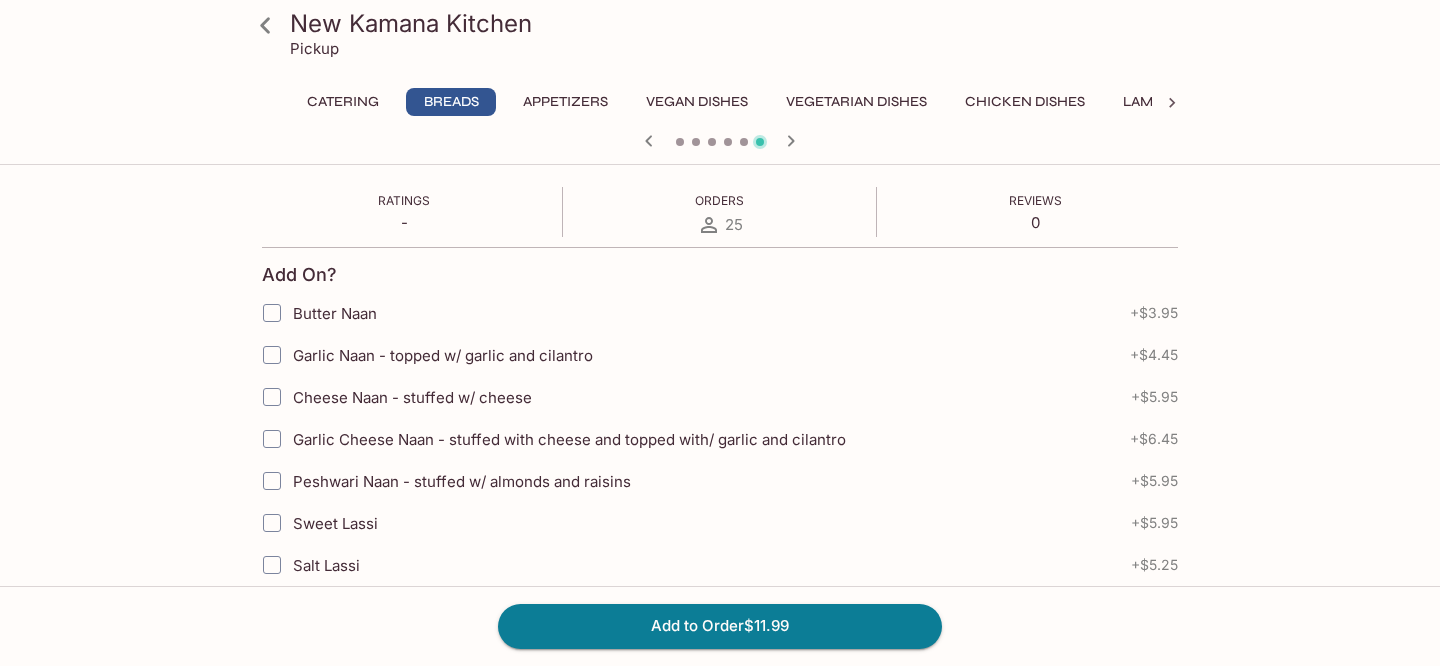 scroll, scrollTop: 419, scrollLeft: 0, axis: vertical 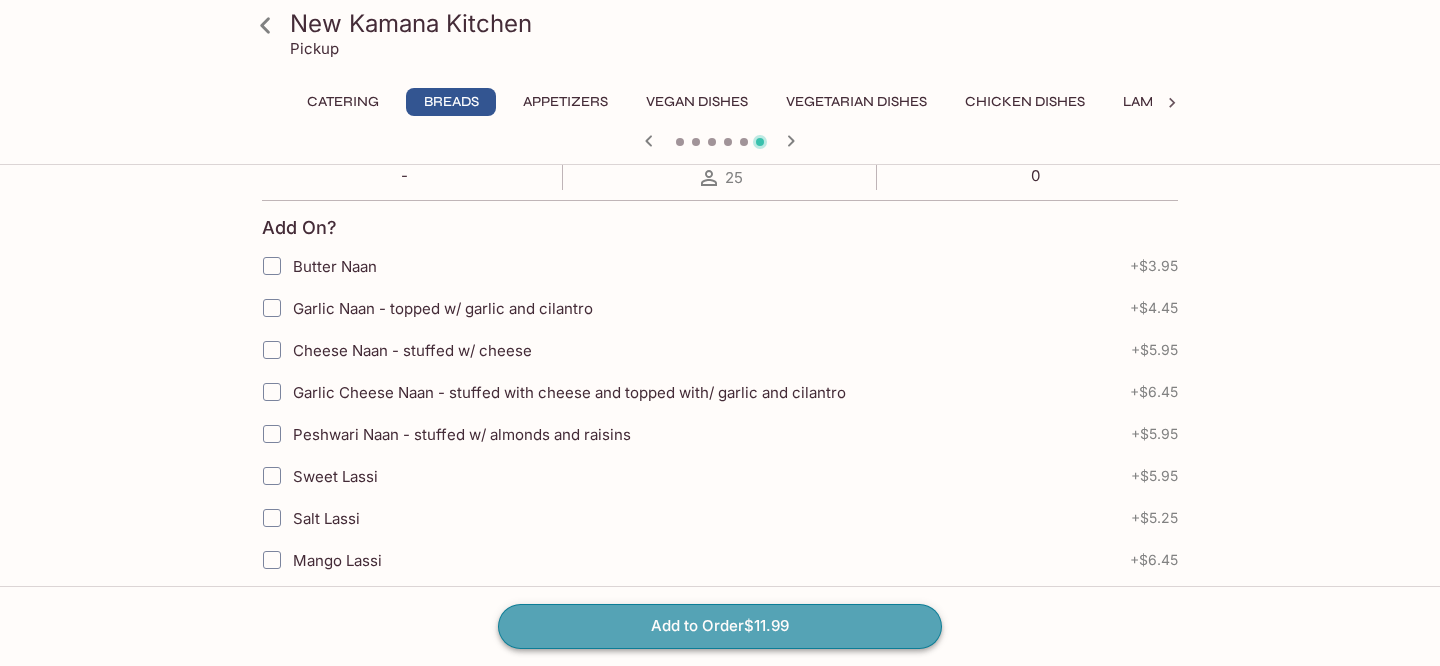 click on "Add to Order  $11.99" at bounding box center [720, 626] 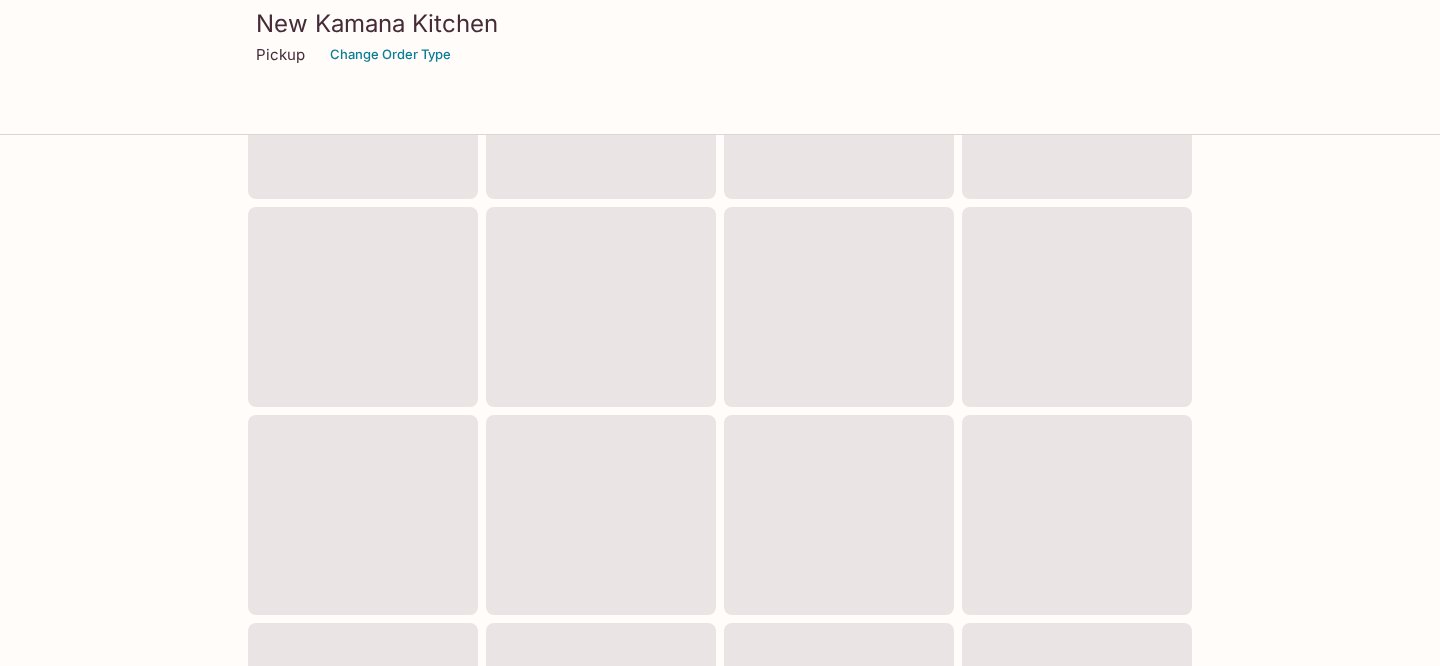 scroll, scrollTop: 0, scrollLeft: 0, axis: both 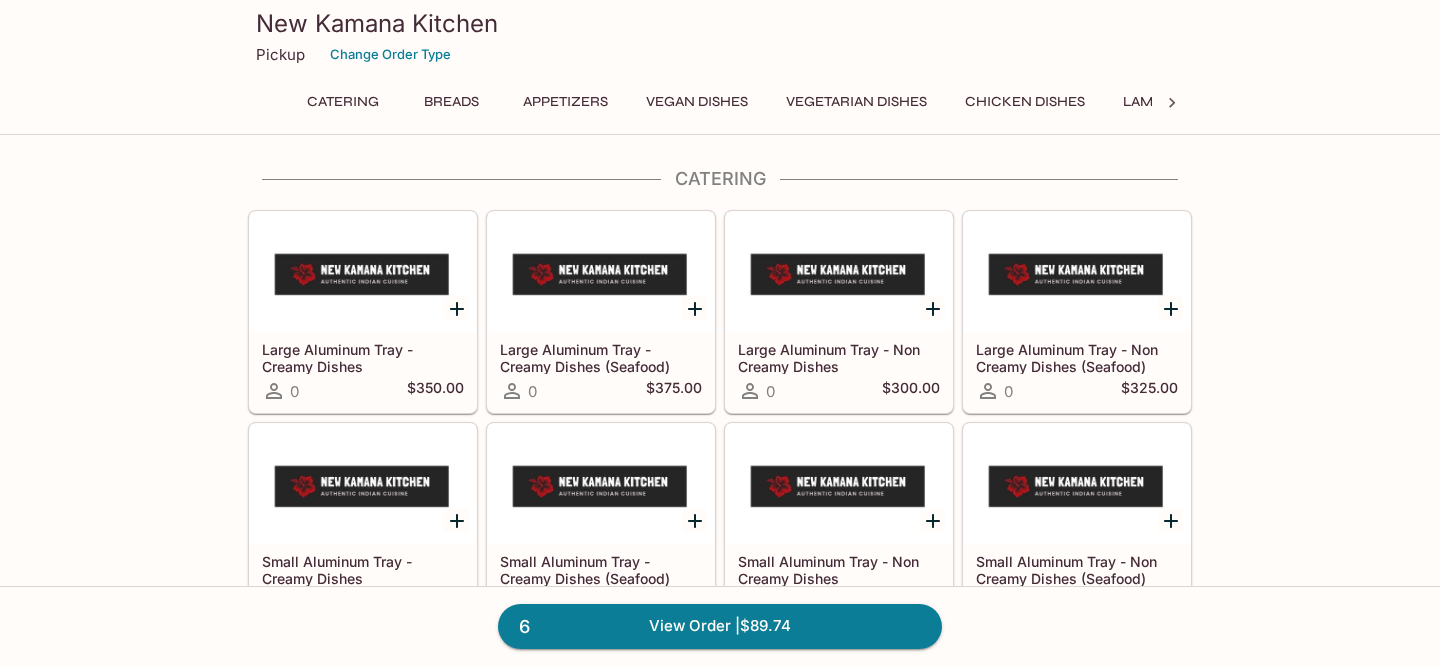 click on "Breads" at bounding box center [451, 102] 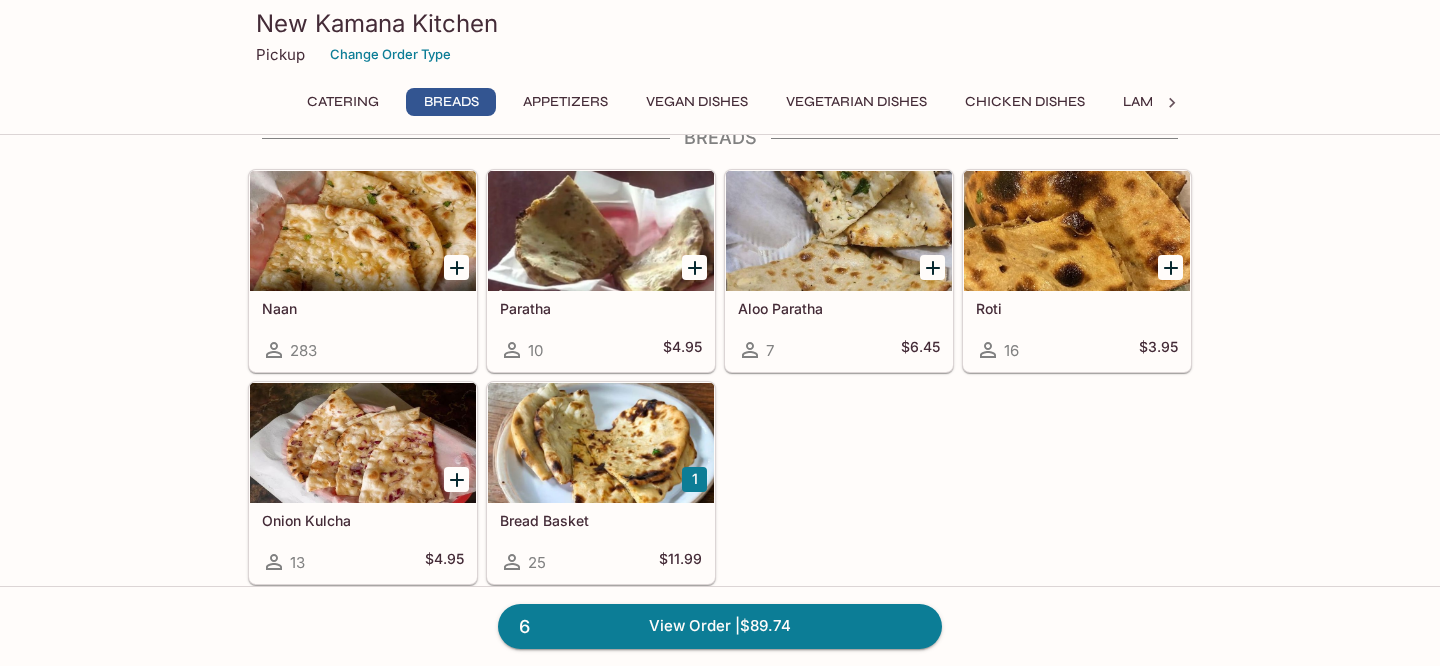 scroll, scrollTop: 743, scrollLeft: 0, axis: vertical 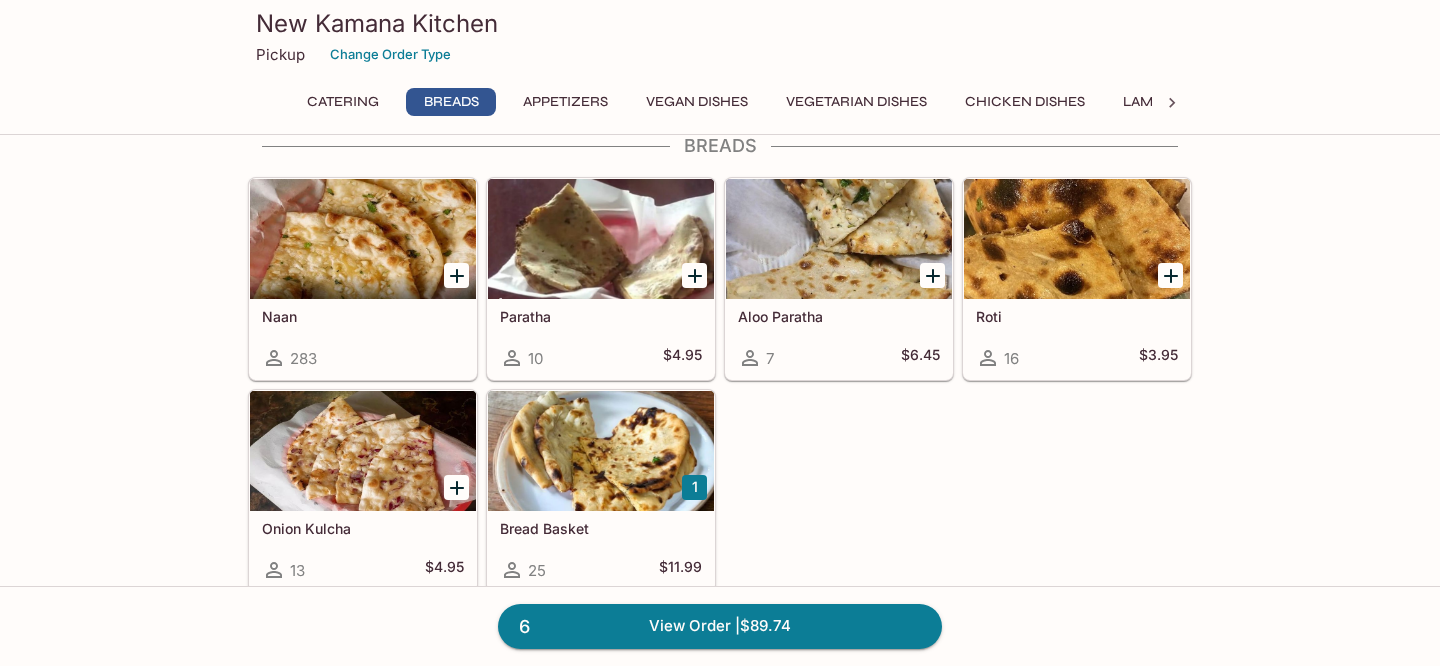 click 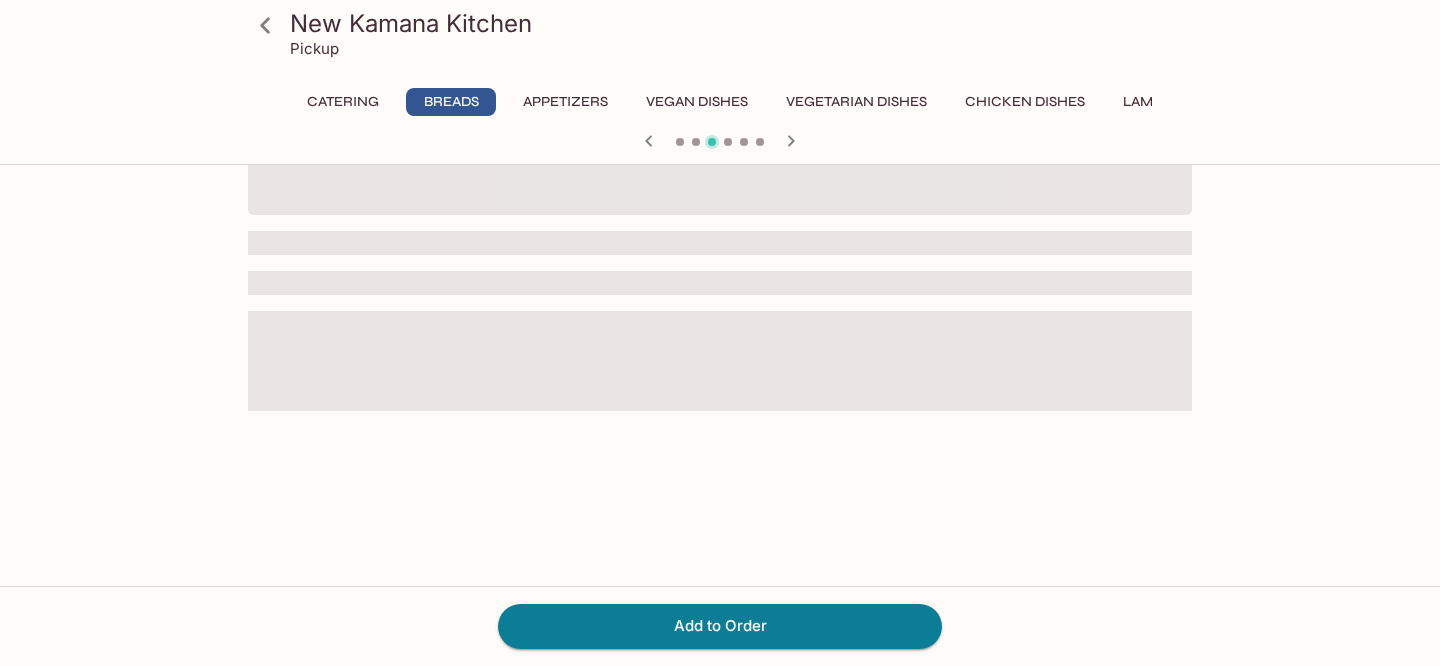 scroll, scrollTop: 0, scrollLeft: 0, axis: both 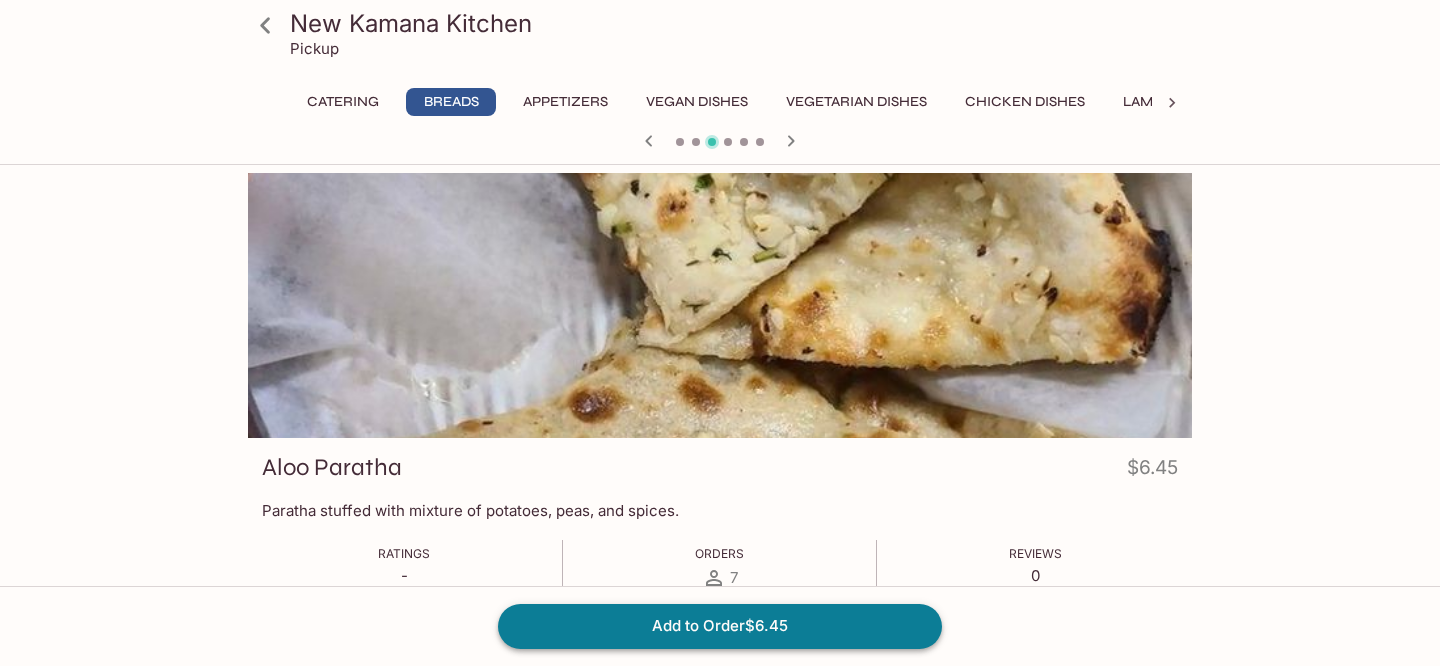 click on "Add to Order  $6.45" at bounding box center (720, 626) 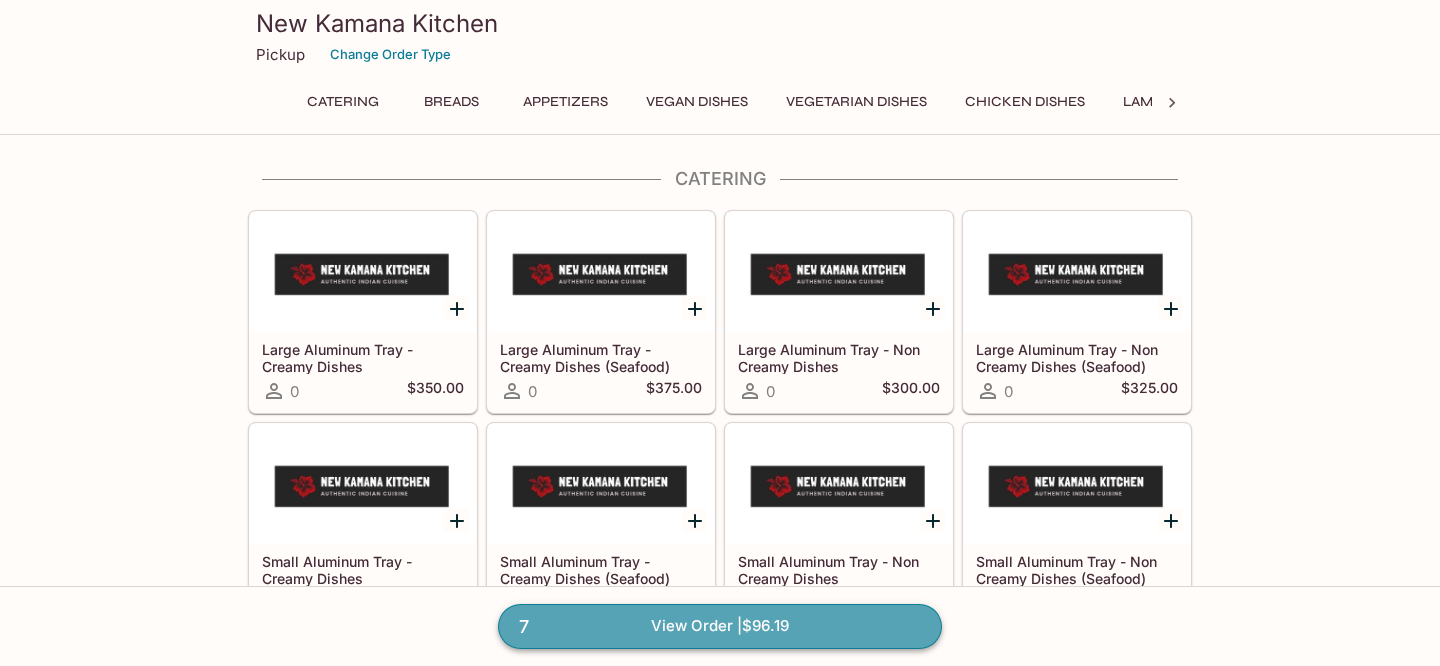 click on "7 View Order |  $96.19" at bounding box center [720, 626] 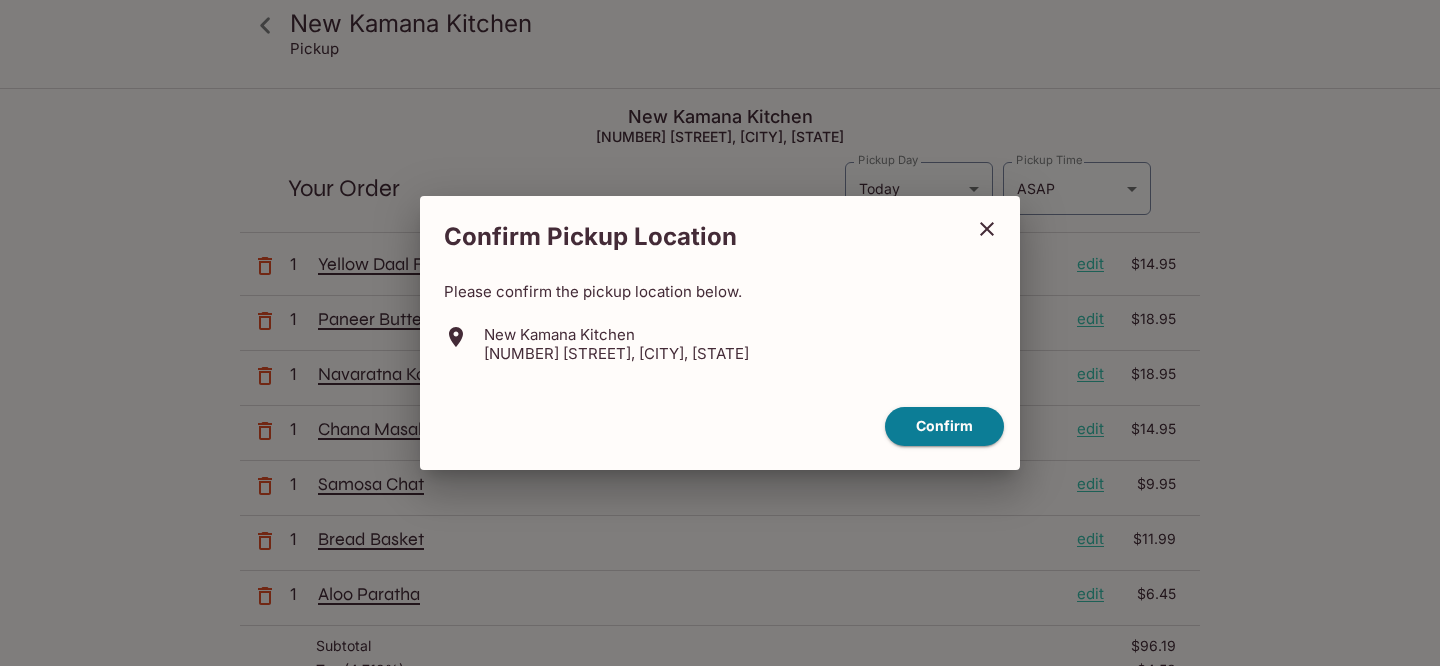 click 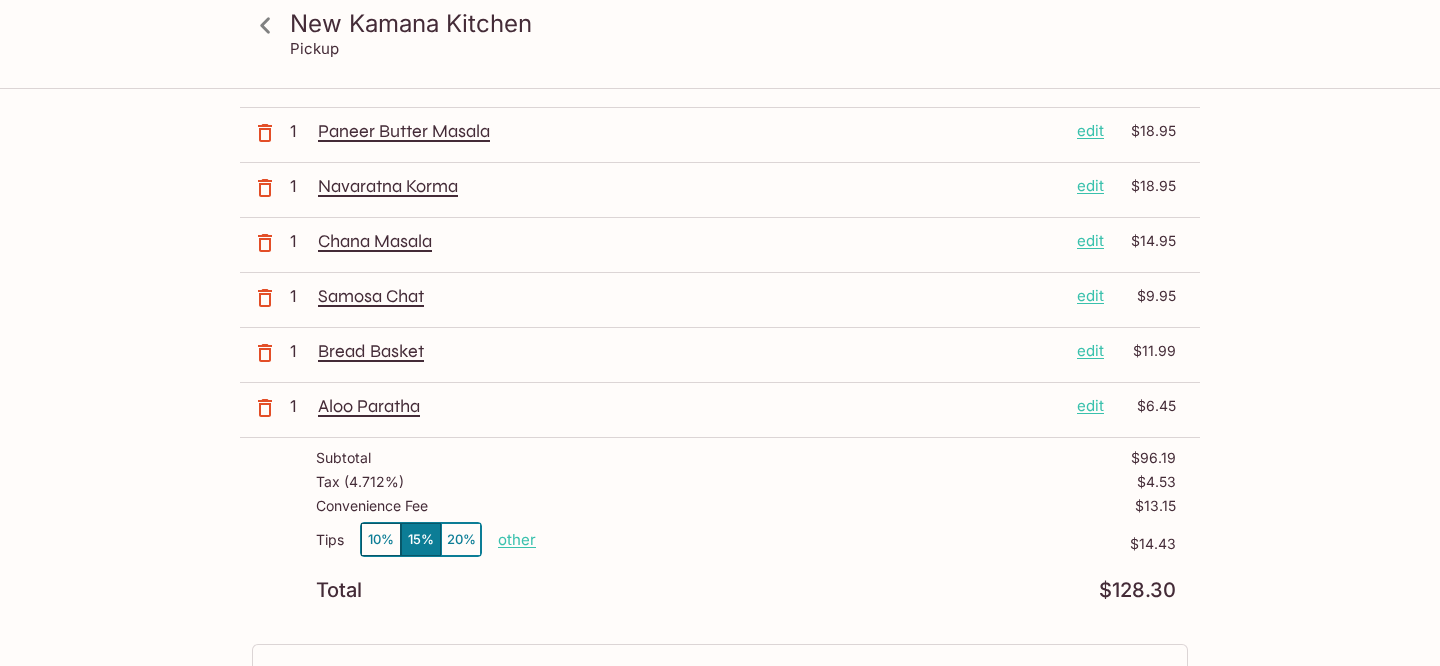 scroll, scrollTop: 195, scrollLeft: 0, axis: vertical 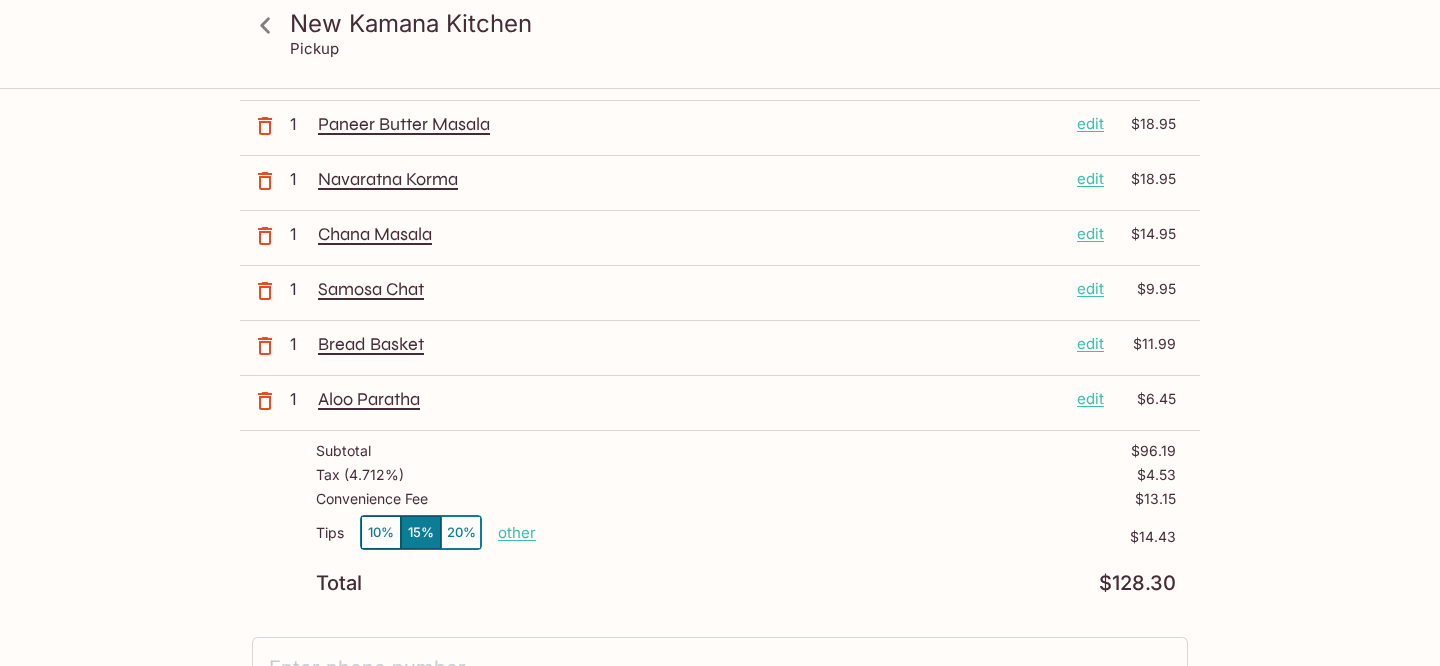 click on "New Kamana Kitchen" at bounding box center [737, 23] 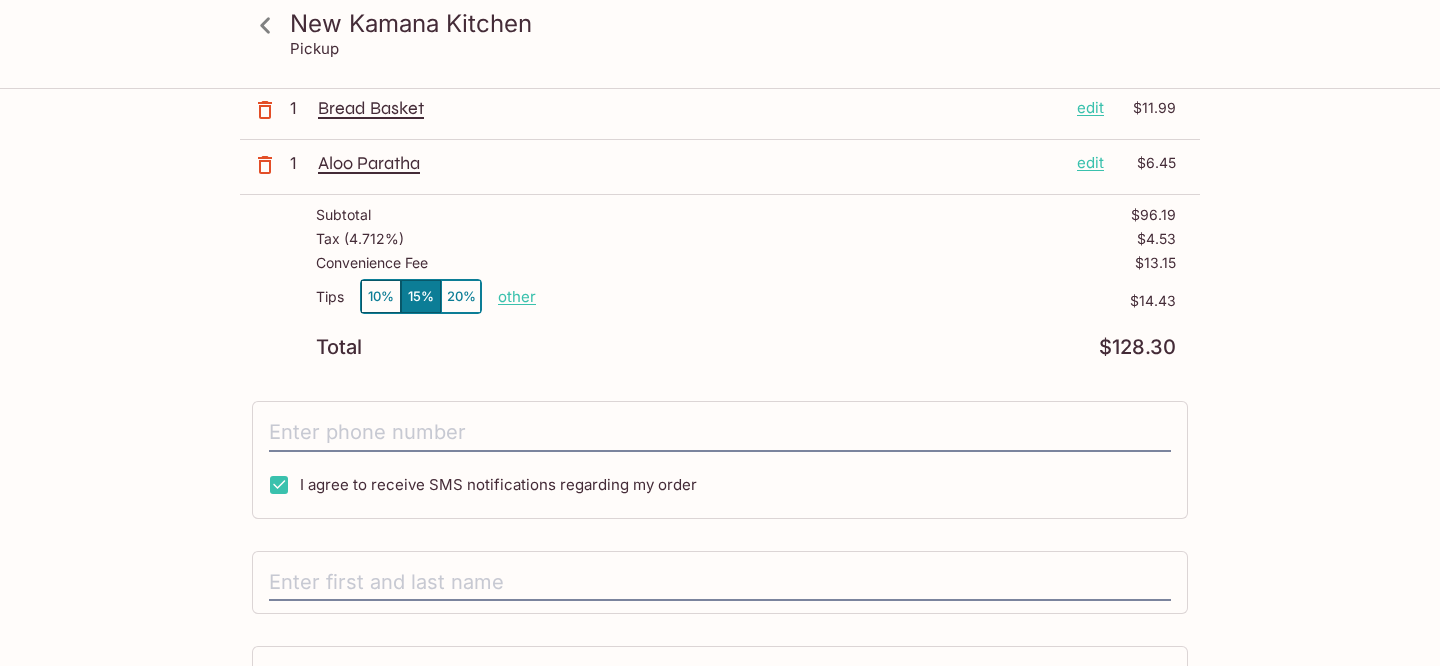 scroll, scrollTop: 597, scrollLeft: 0, axis: vertical 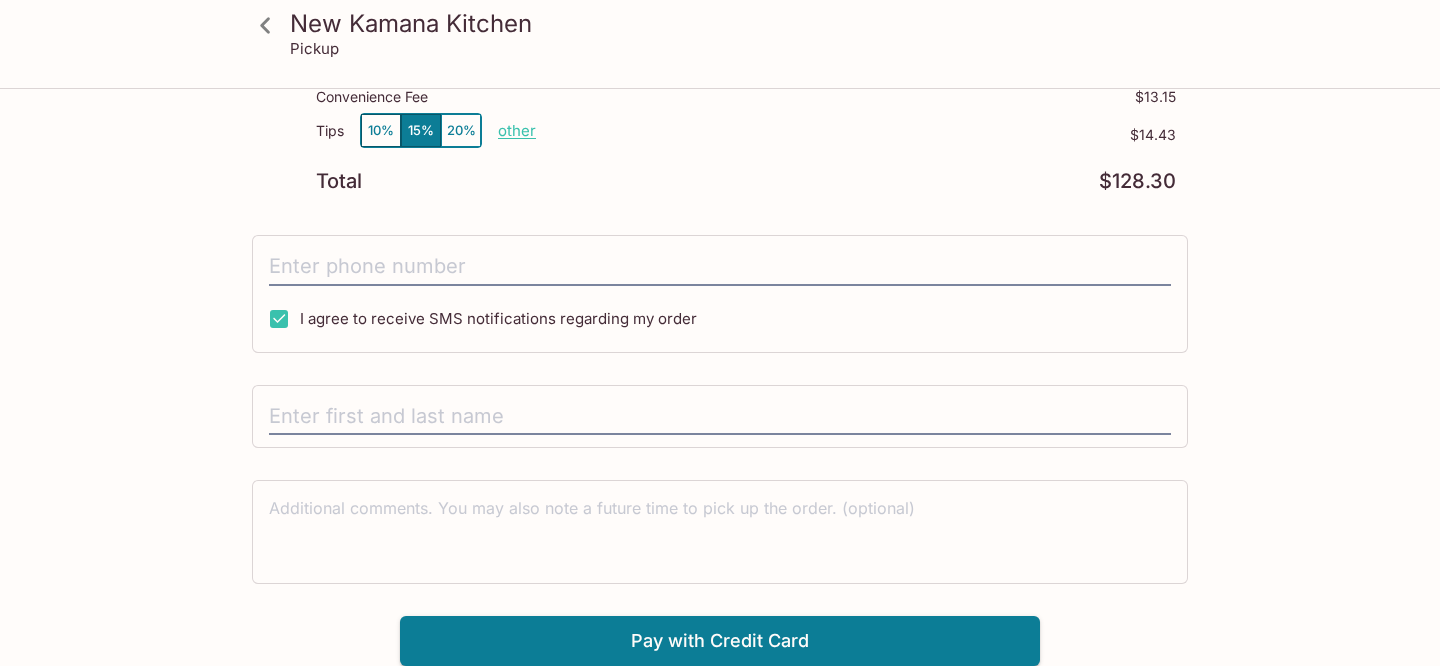 click 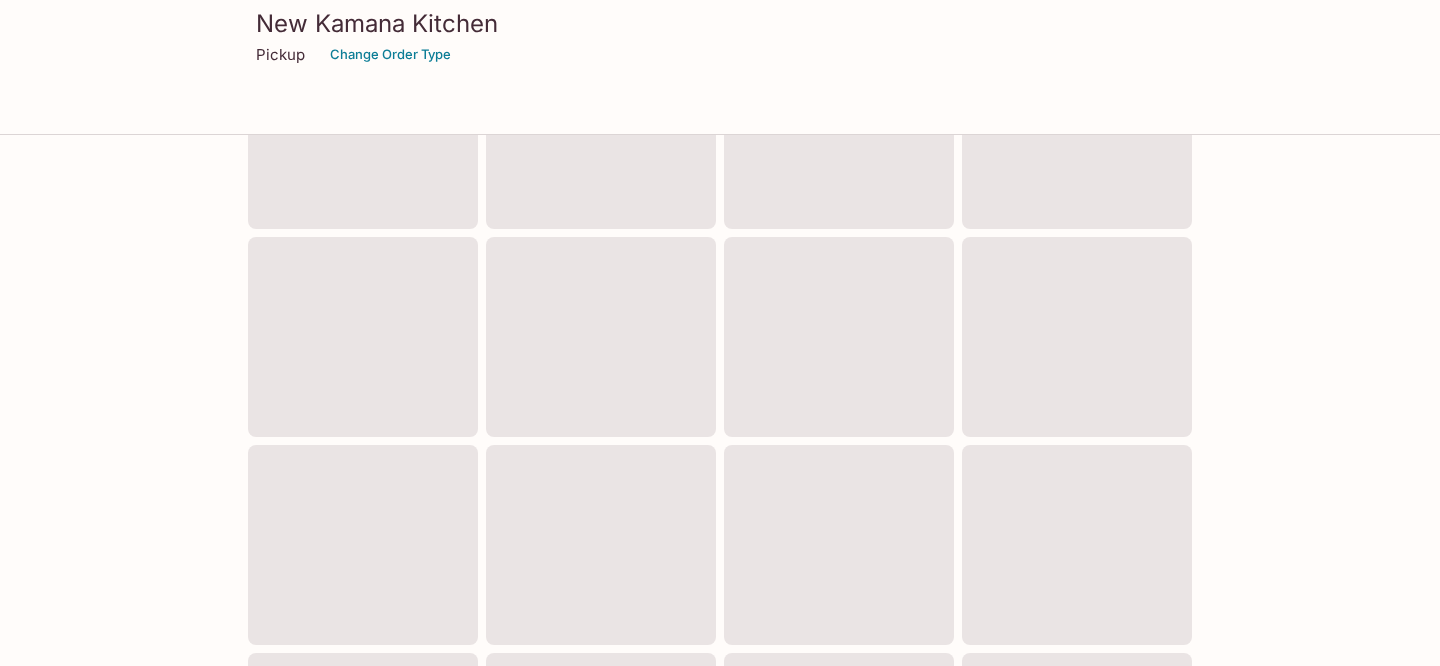 scroll, scrollTop: 0, scrollLeft: 0, axis: both 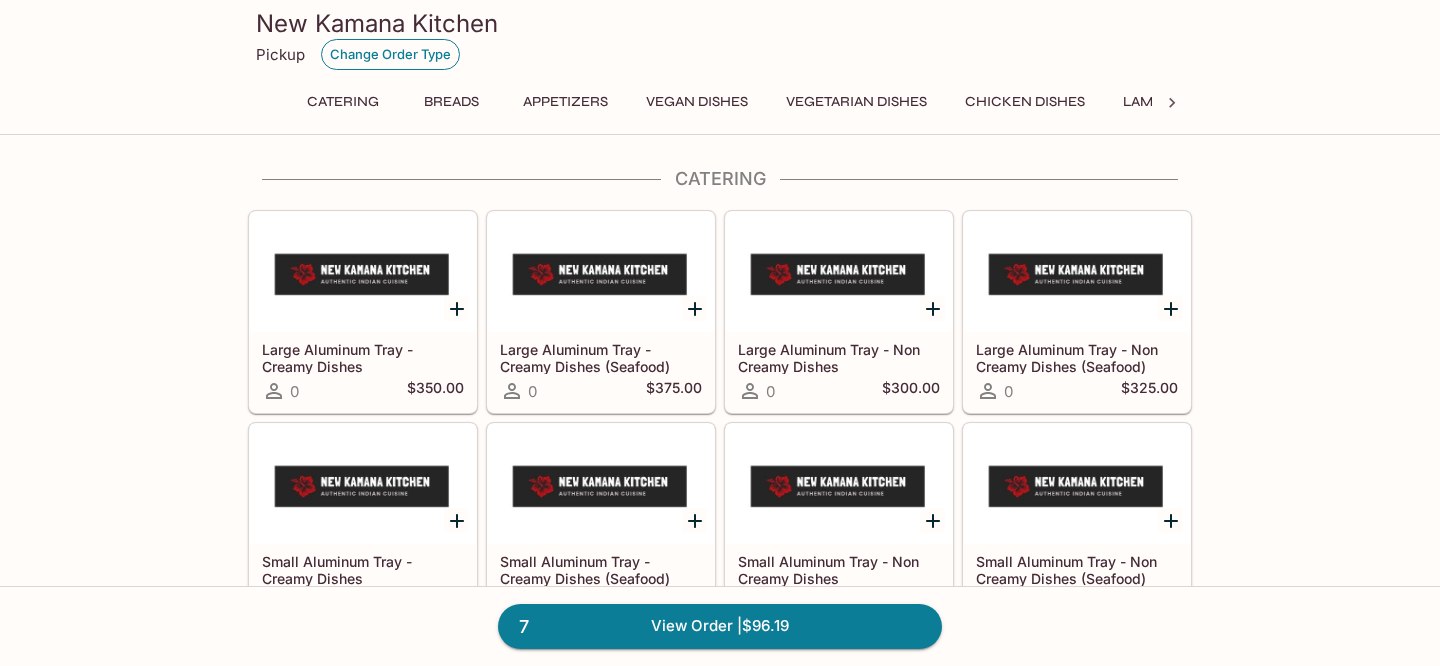 click on "Change Order Type" at bounding box center (390, 54) 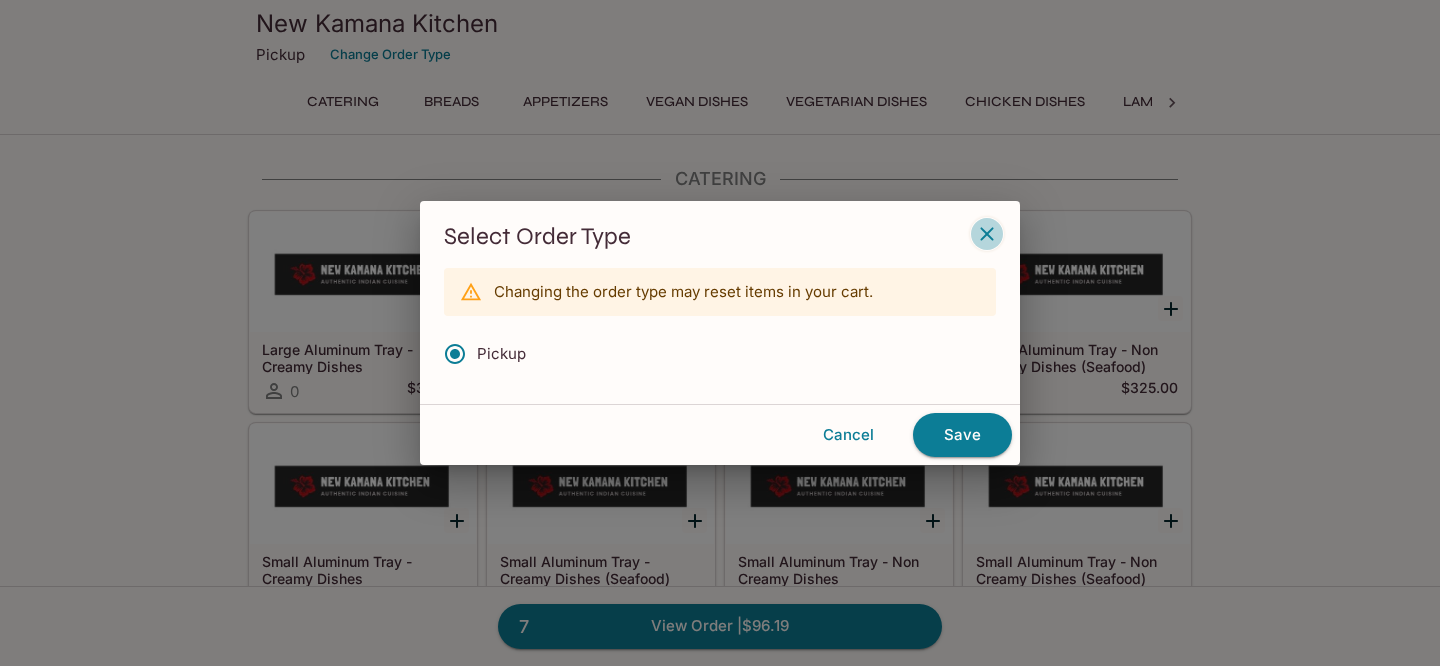 click 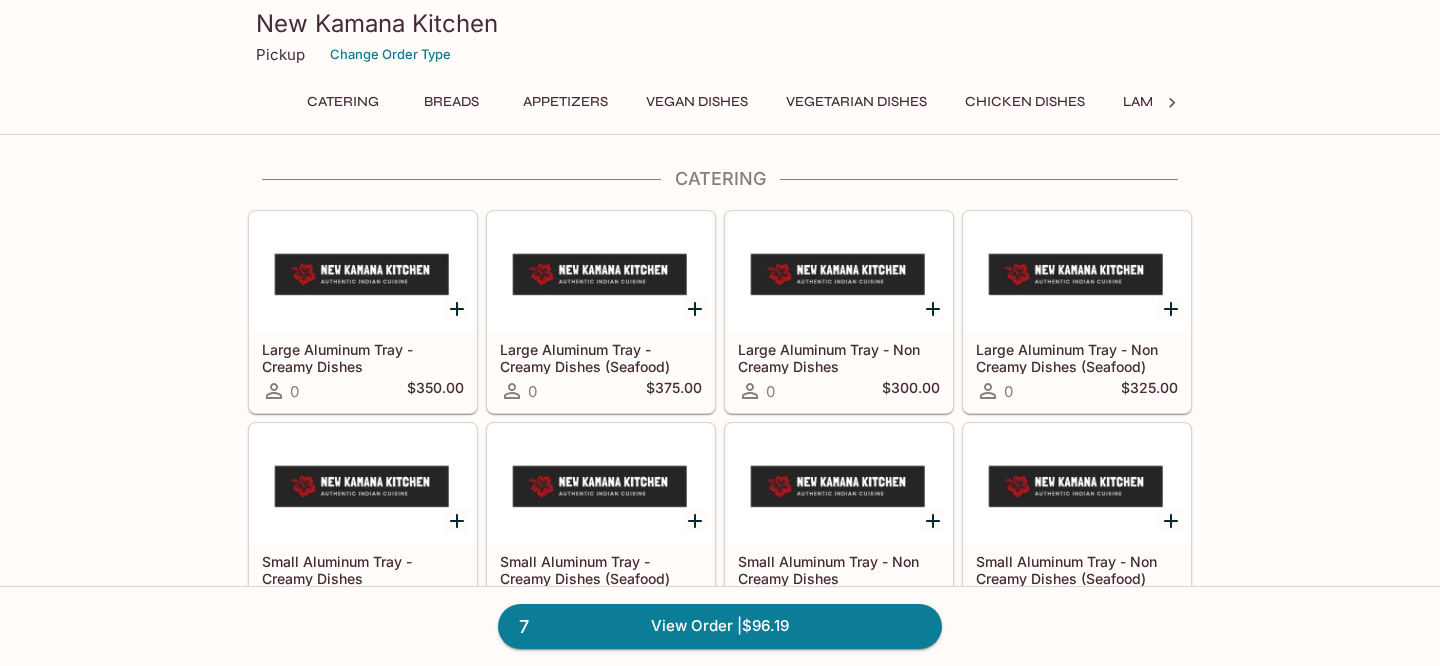 click on "7 View Order |  $96.19" at bounding box center [720, 626] 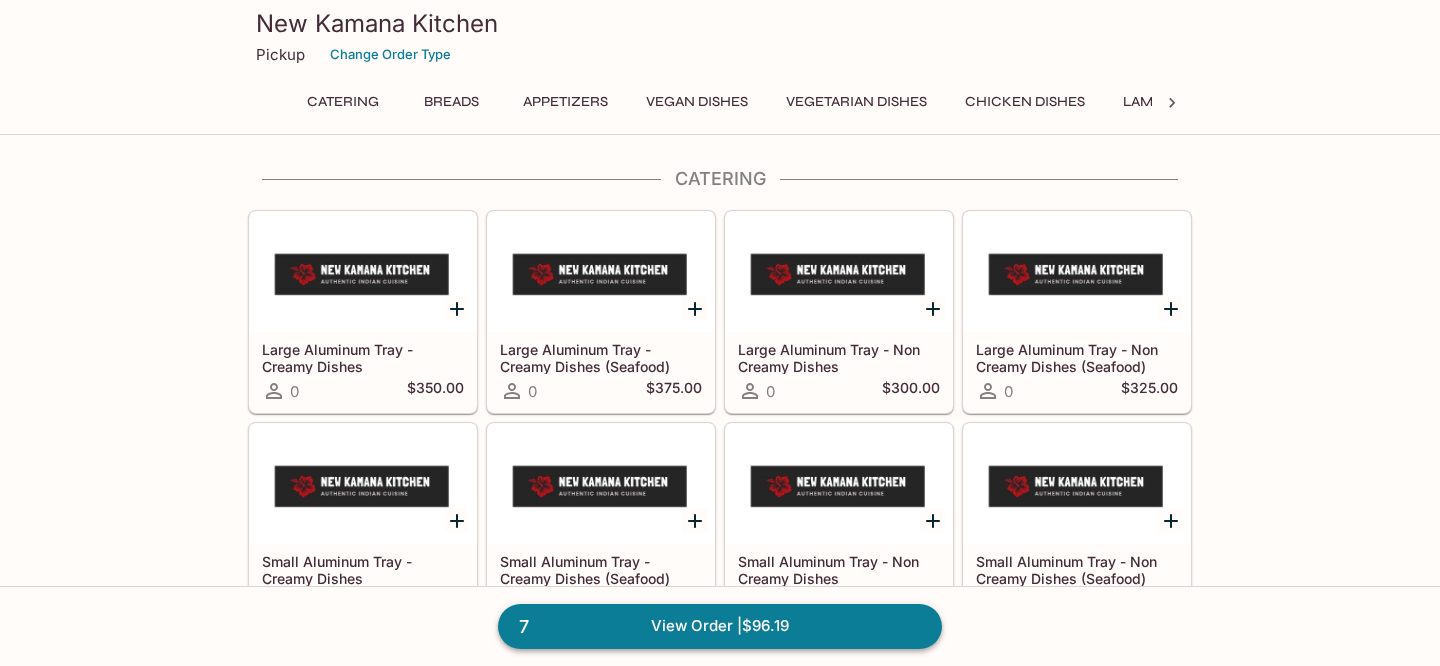 click on "7 View Order |  $96.19" at bounding box center (720, 626) 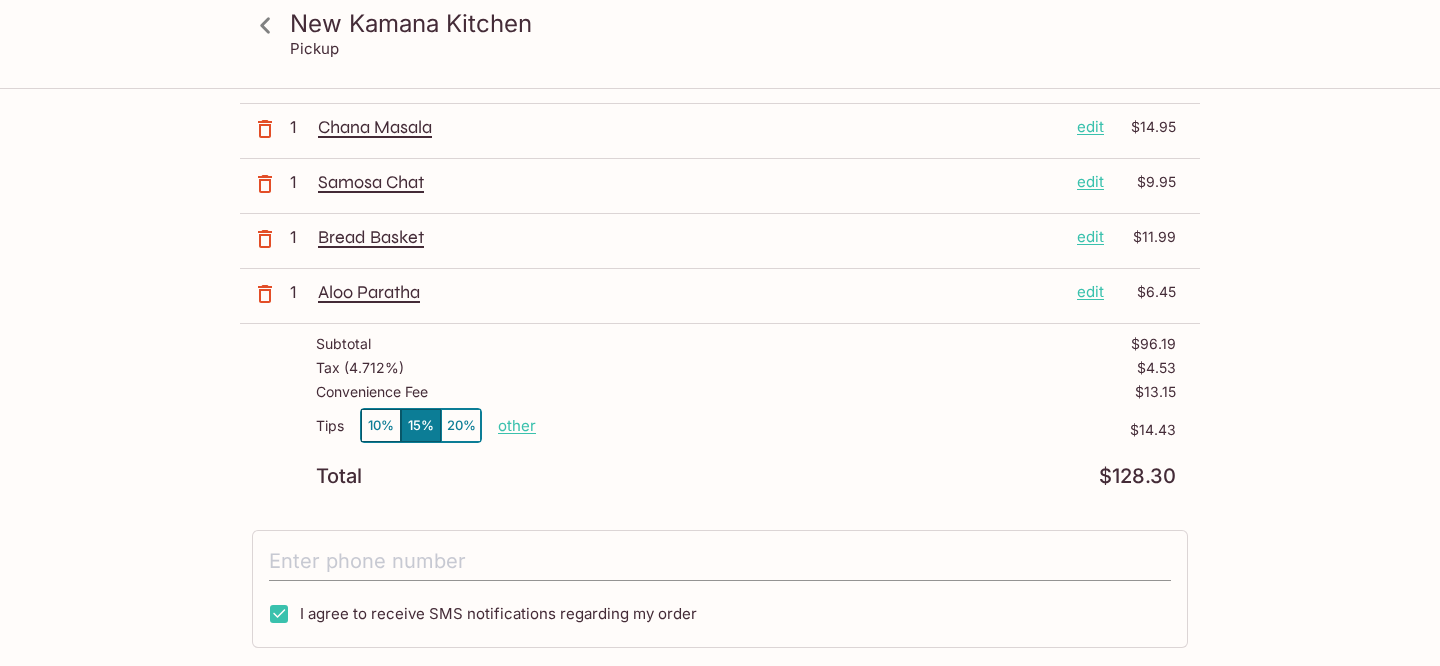 scroll, scrollTop: 308, scrollLeft: 0, axis: vertical 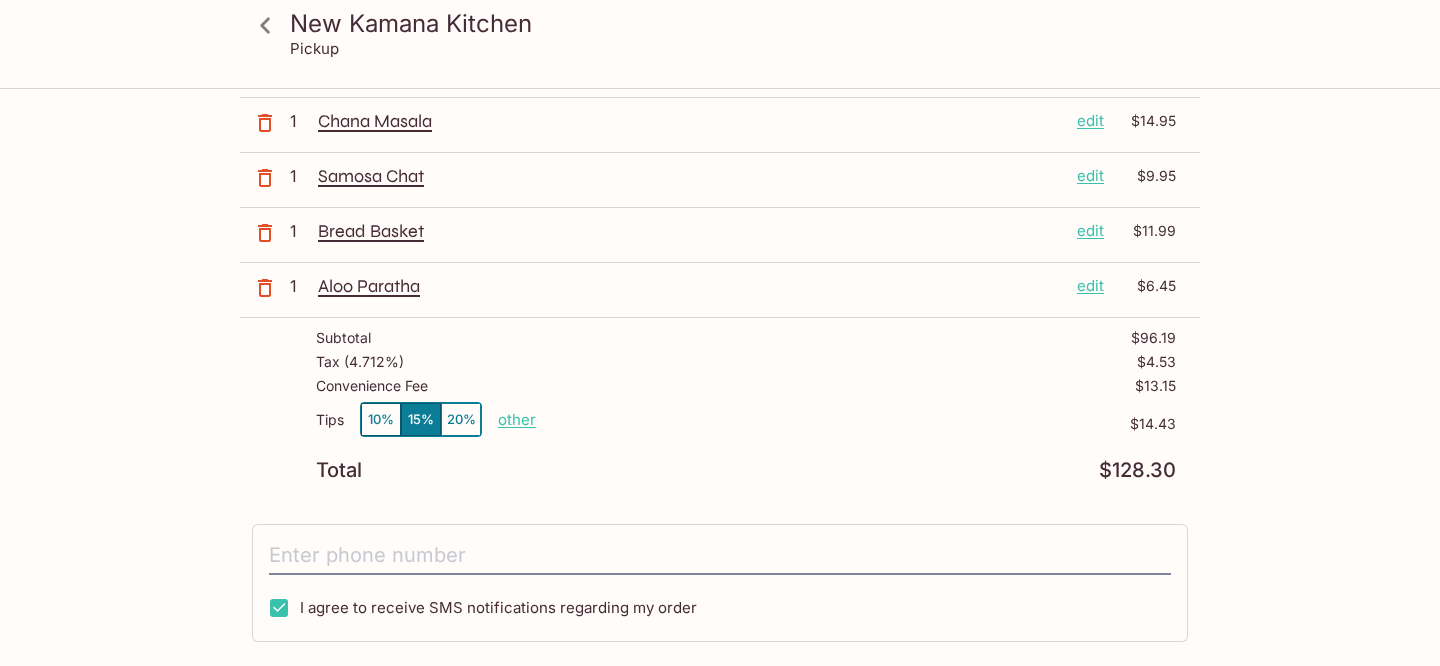 click on "10%" at bounding box center [381, 419] 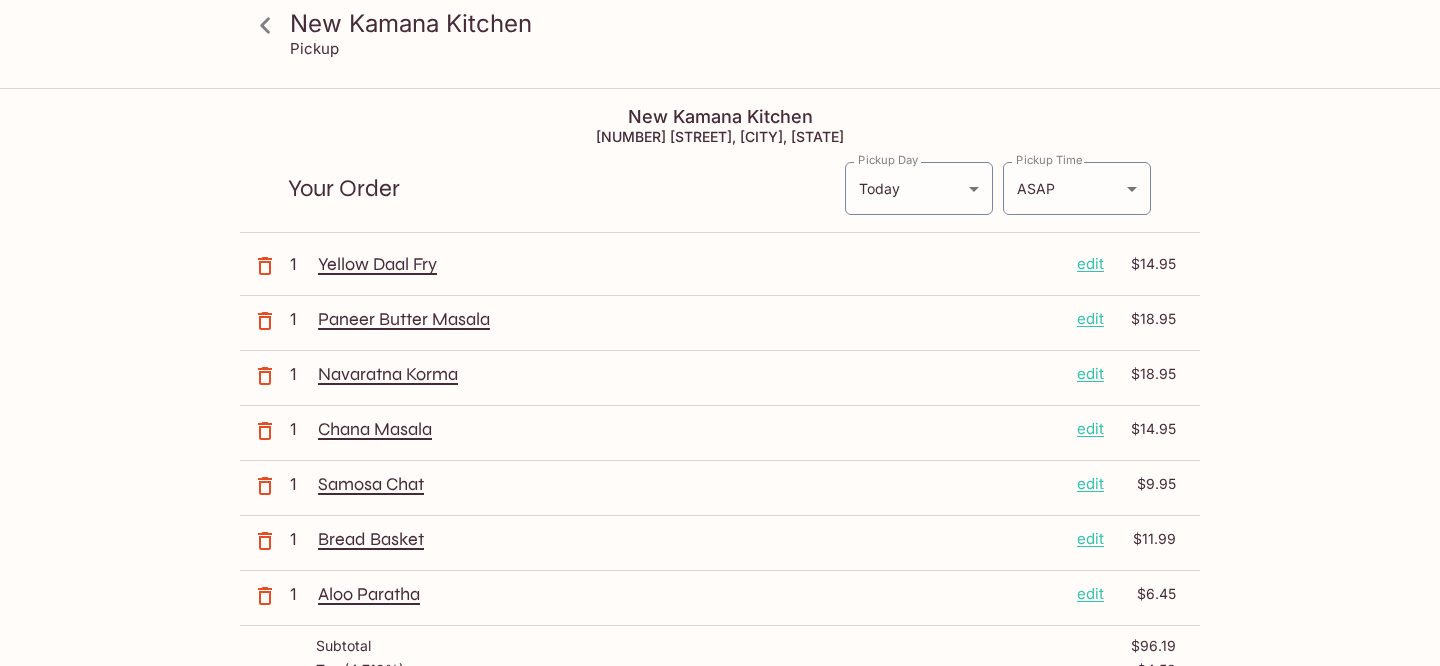 scroll, scrollTop: 63, scrollLeft: 0, axis: vertical 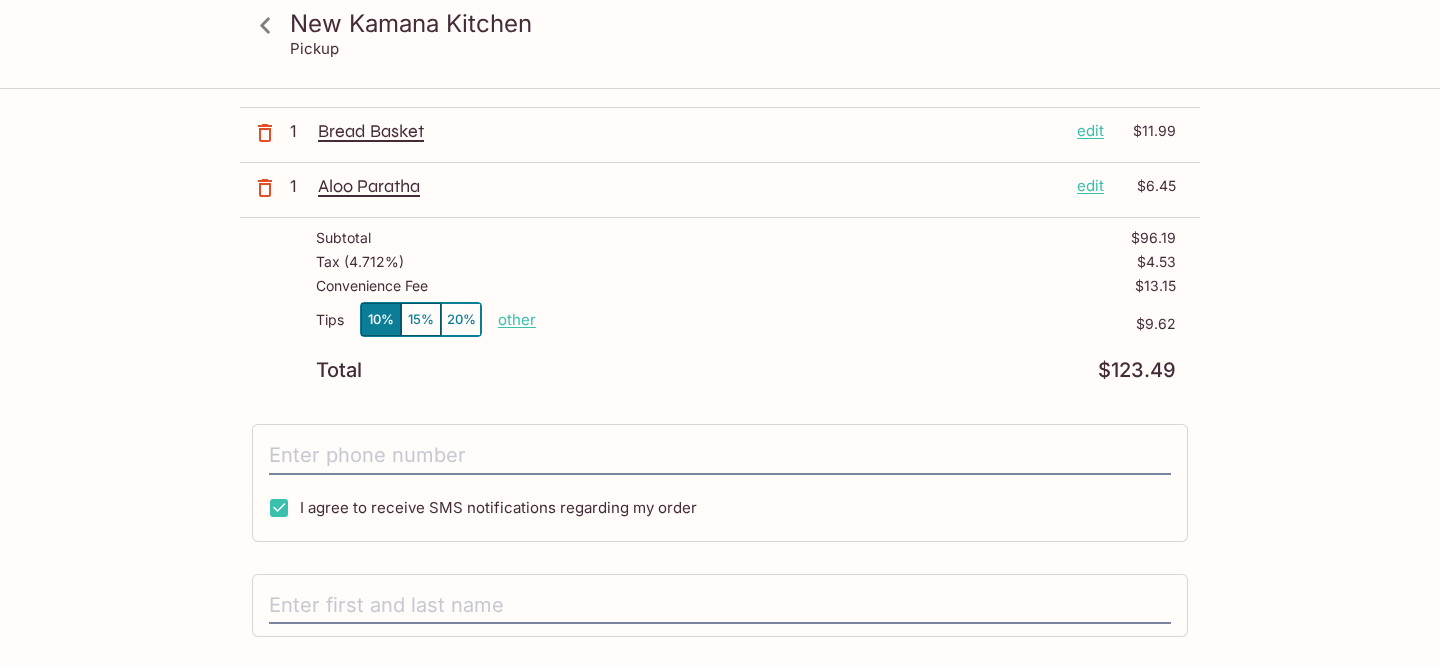 click on "other" at bounding box center (517, 319) 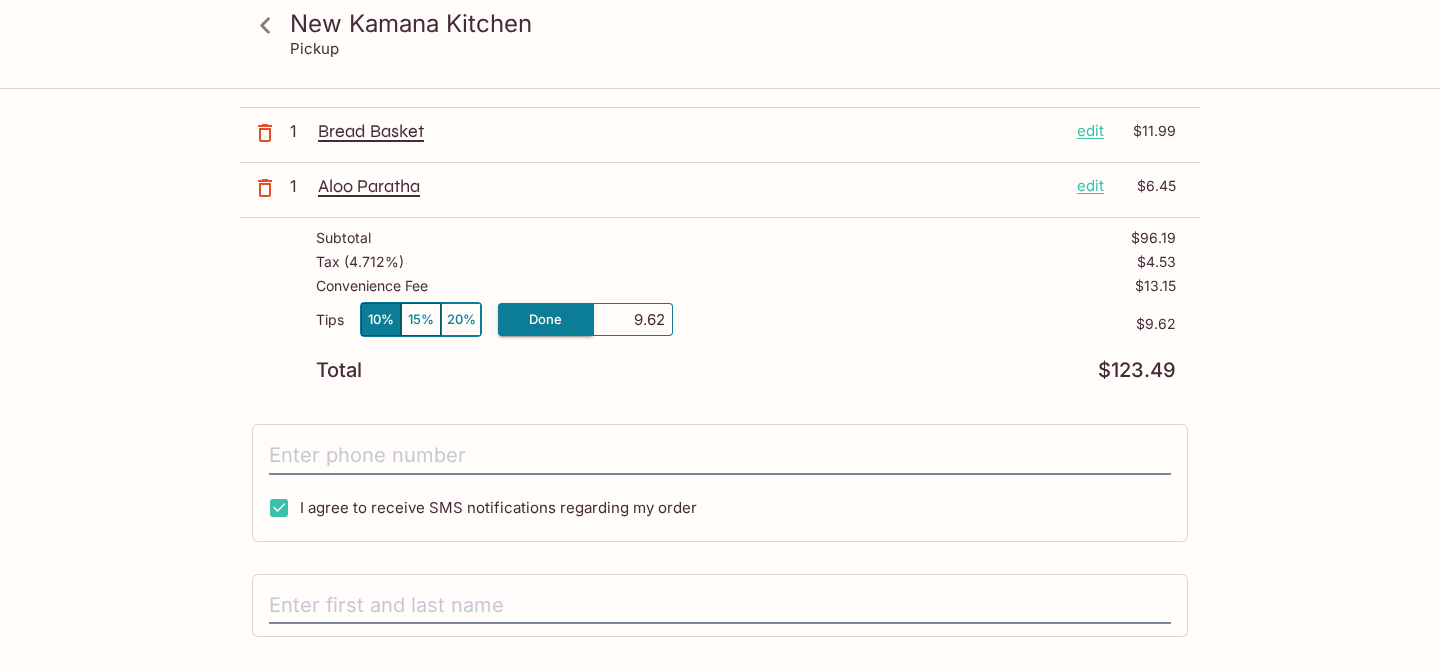 drag, startPoint x: 633, startPoint y: 325, endPoint x: 700, endPoint y: 329, distance: 67.11929 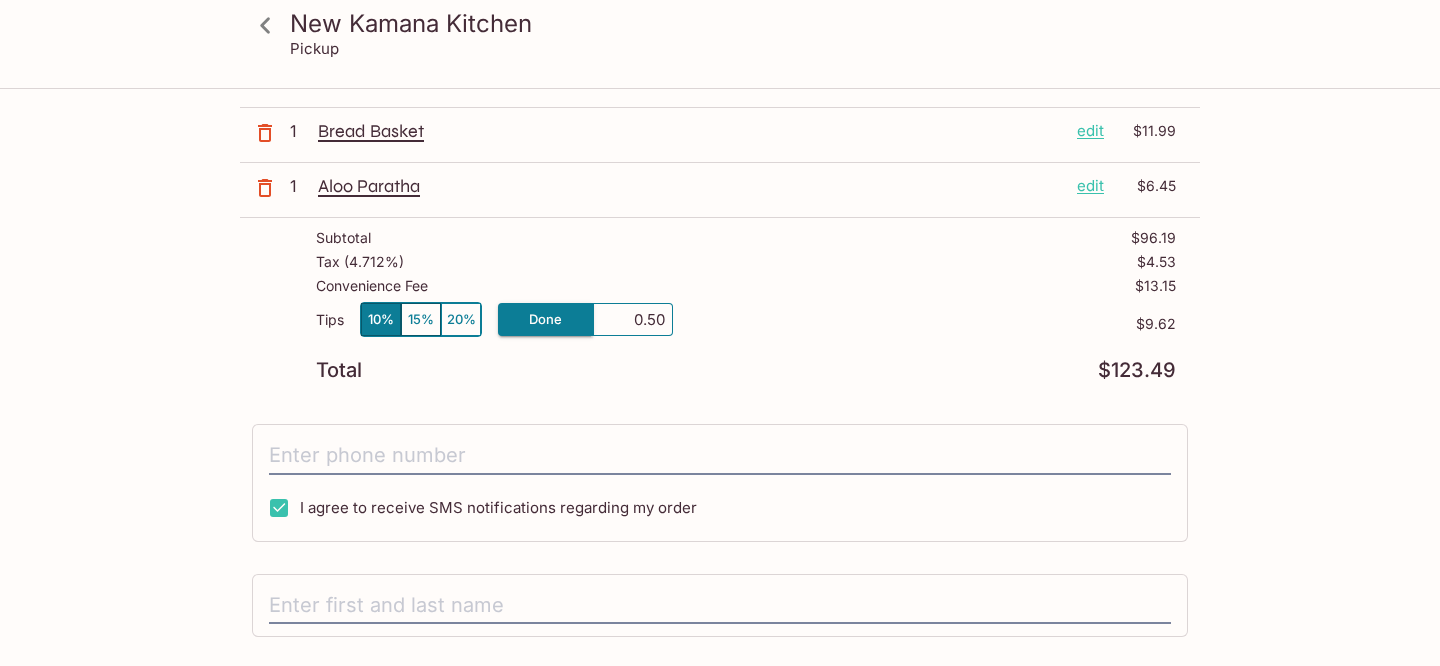type on "5.00" 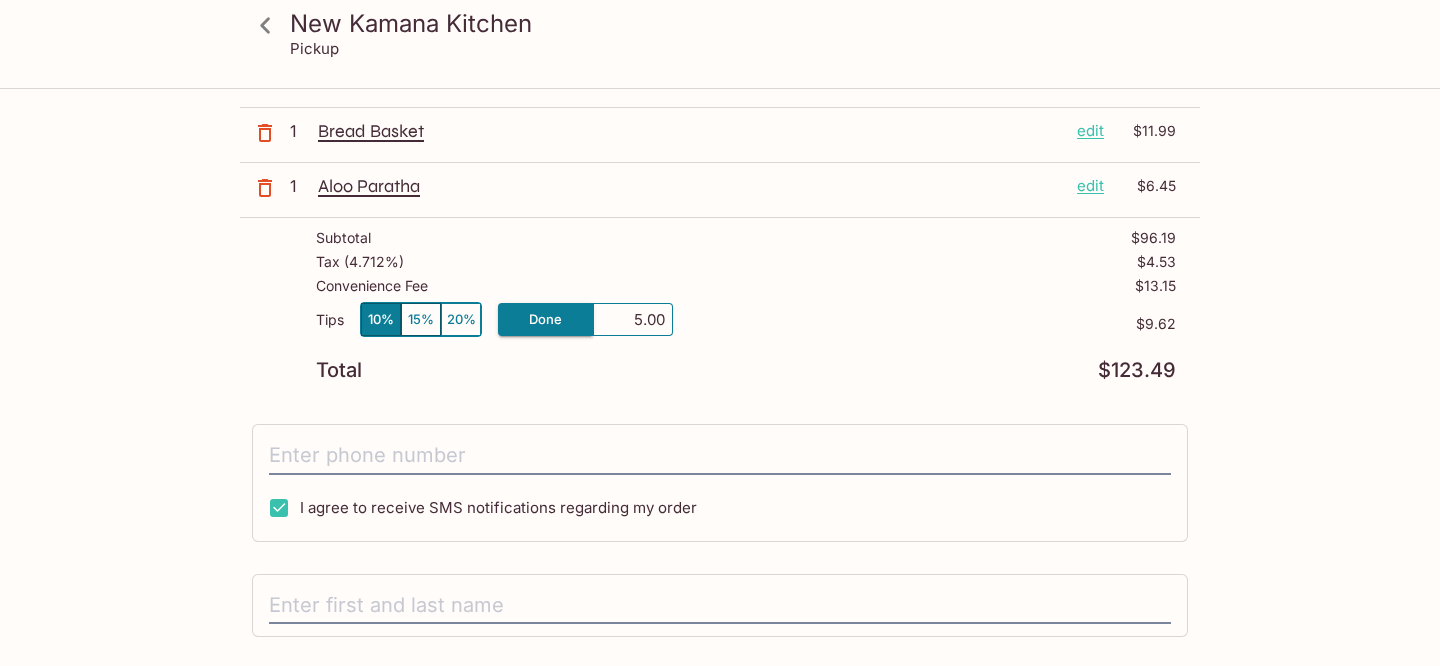 click on "Subtotal $96.19 Tax ( 4.712% ) $4.53 Convenience Fee $13.15 Tips 10% 15% 20% Done 5.00 $9.62 Total $123.49" at bounding box center [720, 305] 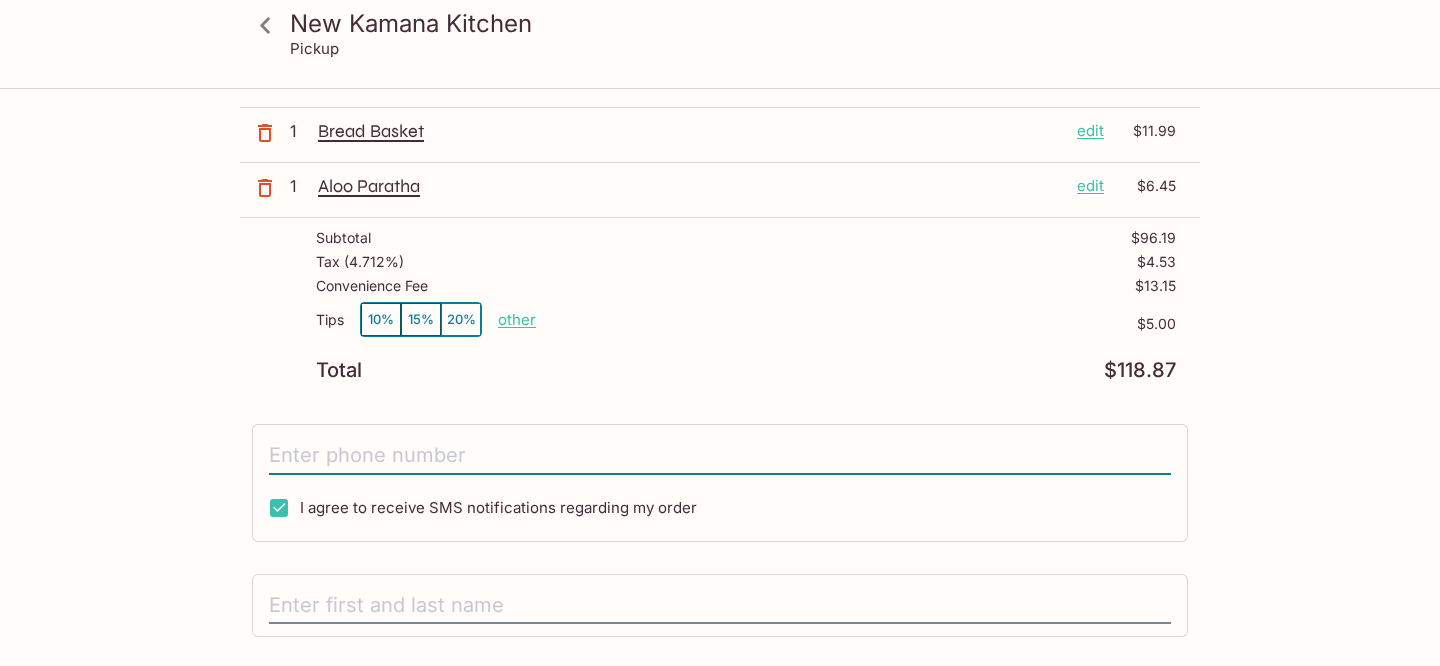click at bounding box center [720, 456] 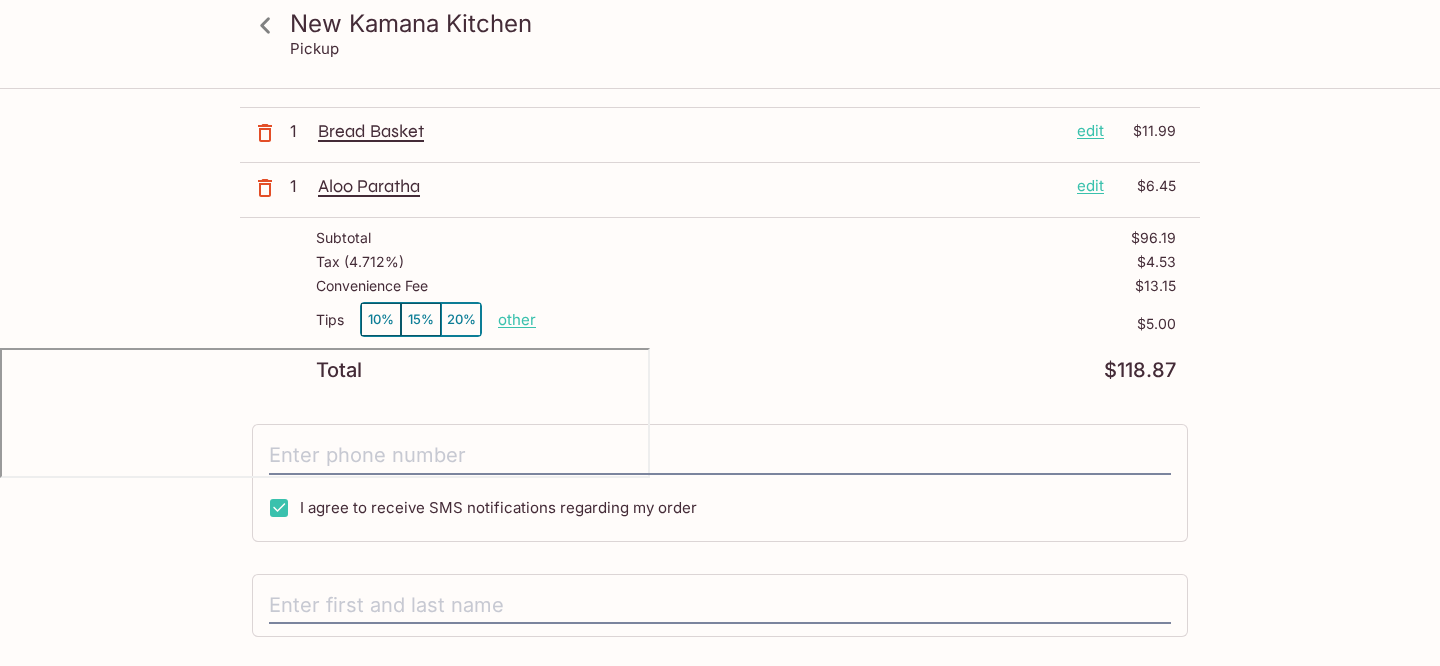 type on "(203) 812-9307" 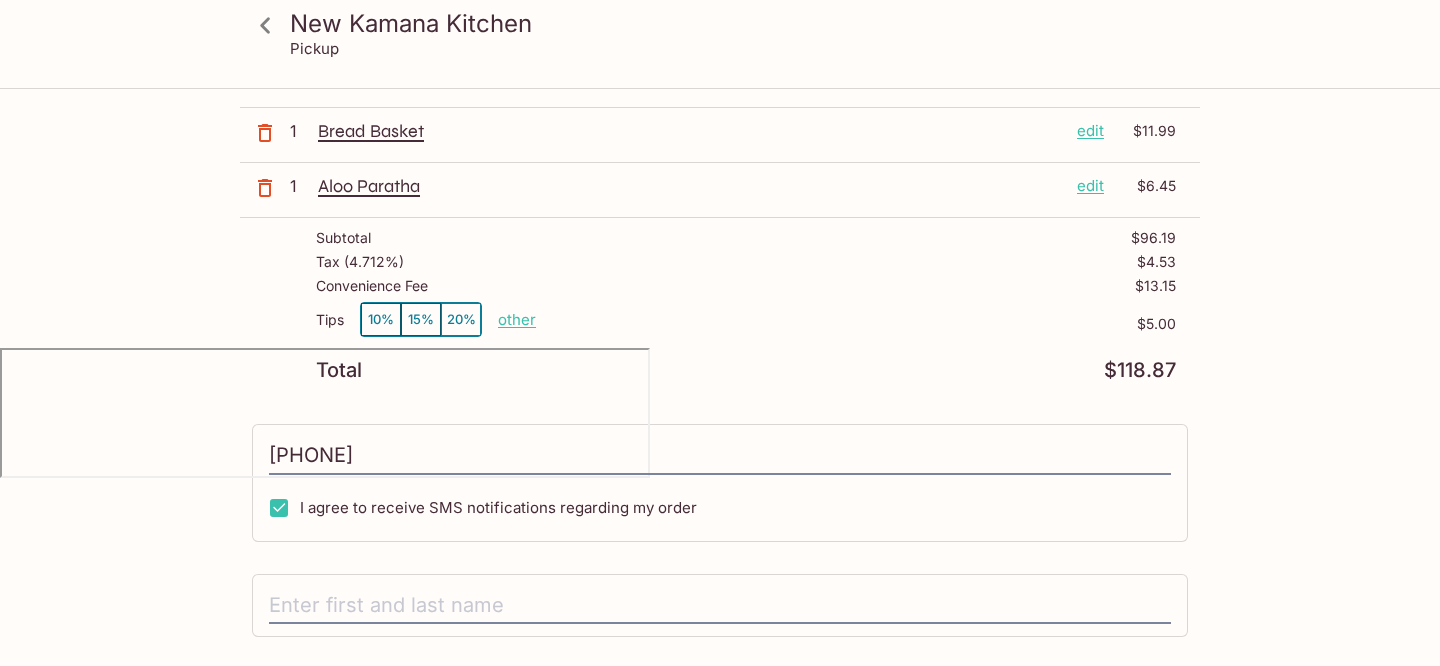 type on "Wayne Pacileo" 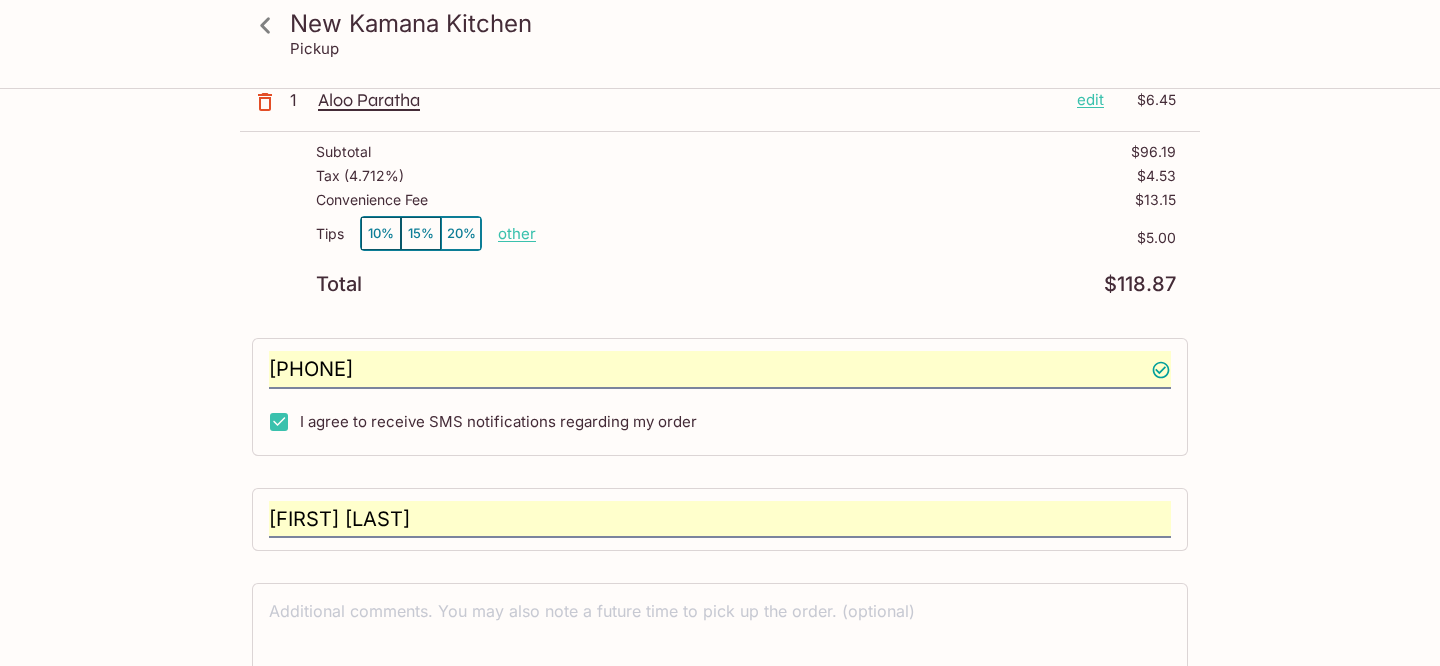 scroll, scrollTop: 597, scrollLeft: 0, axis: vertical 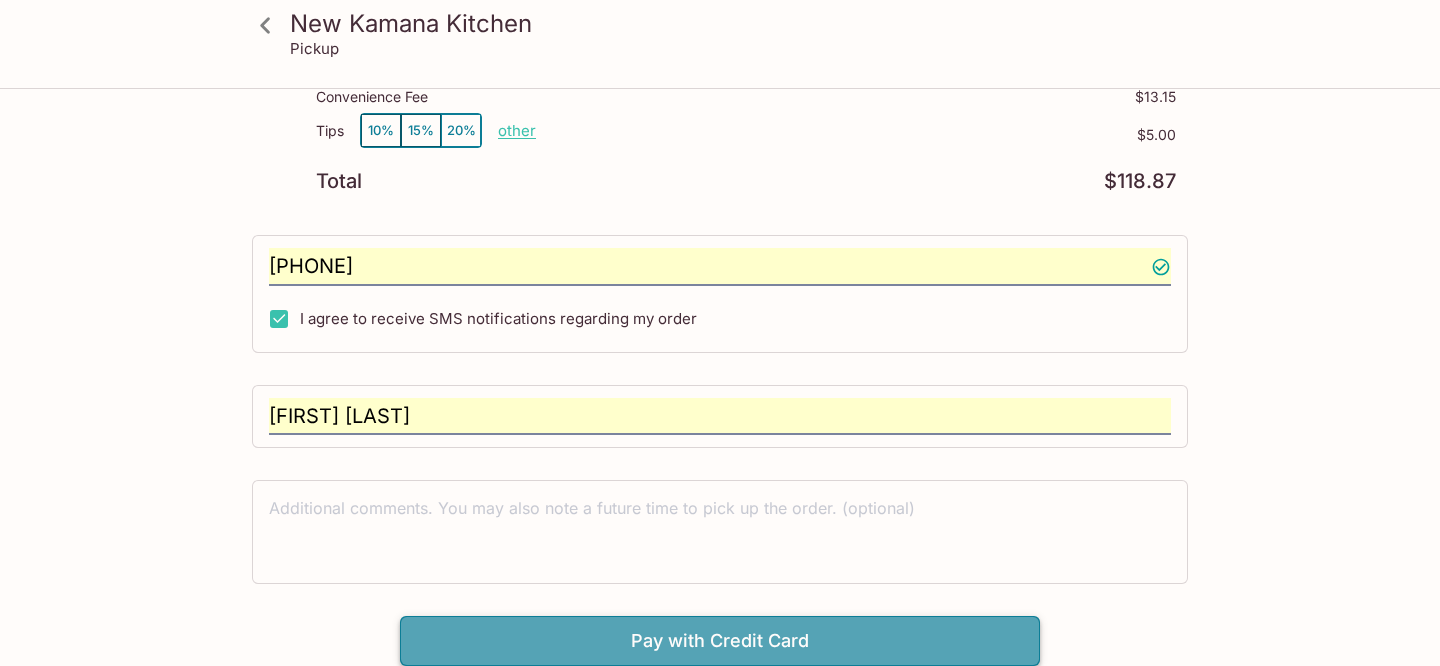 click on "Pay with Credit Card" at bounding box center (720, 641) 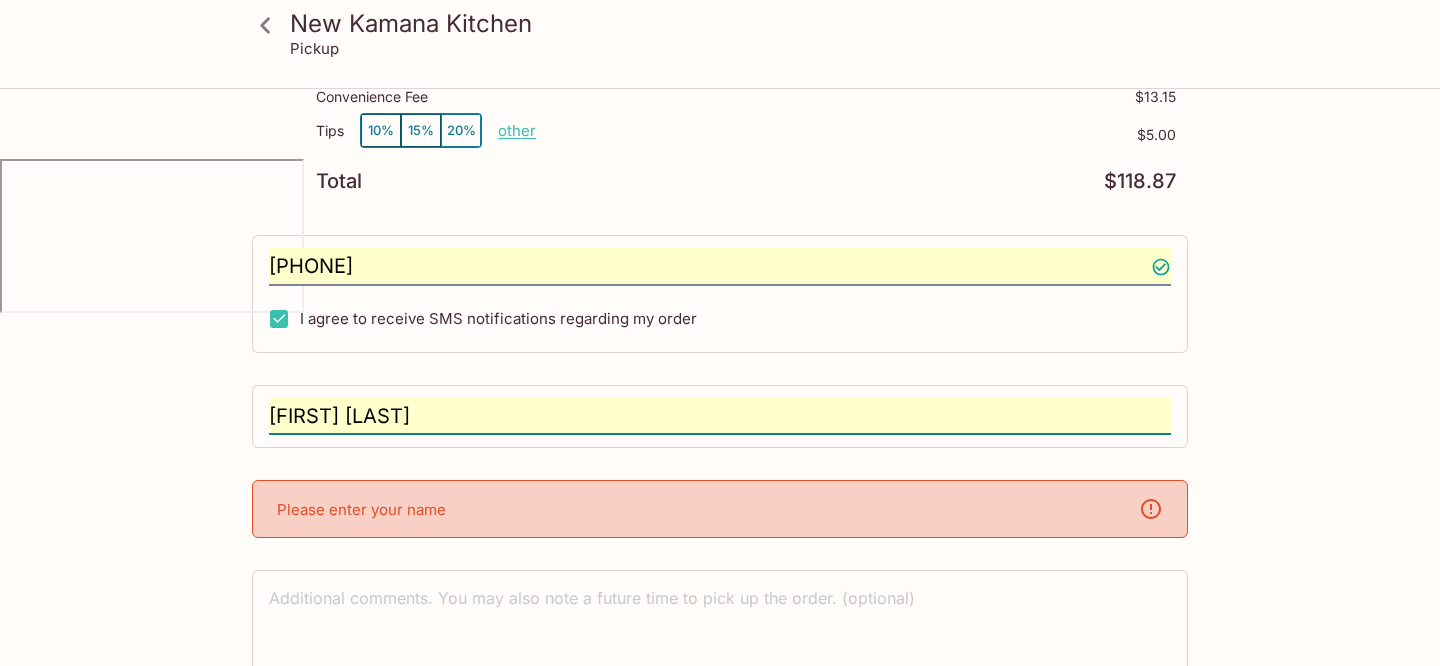 click on "Wayne Pacileo" at bounding box center [720, 417] 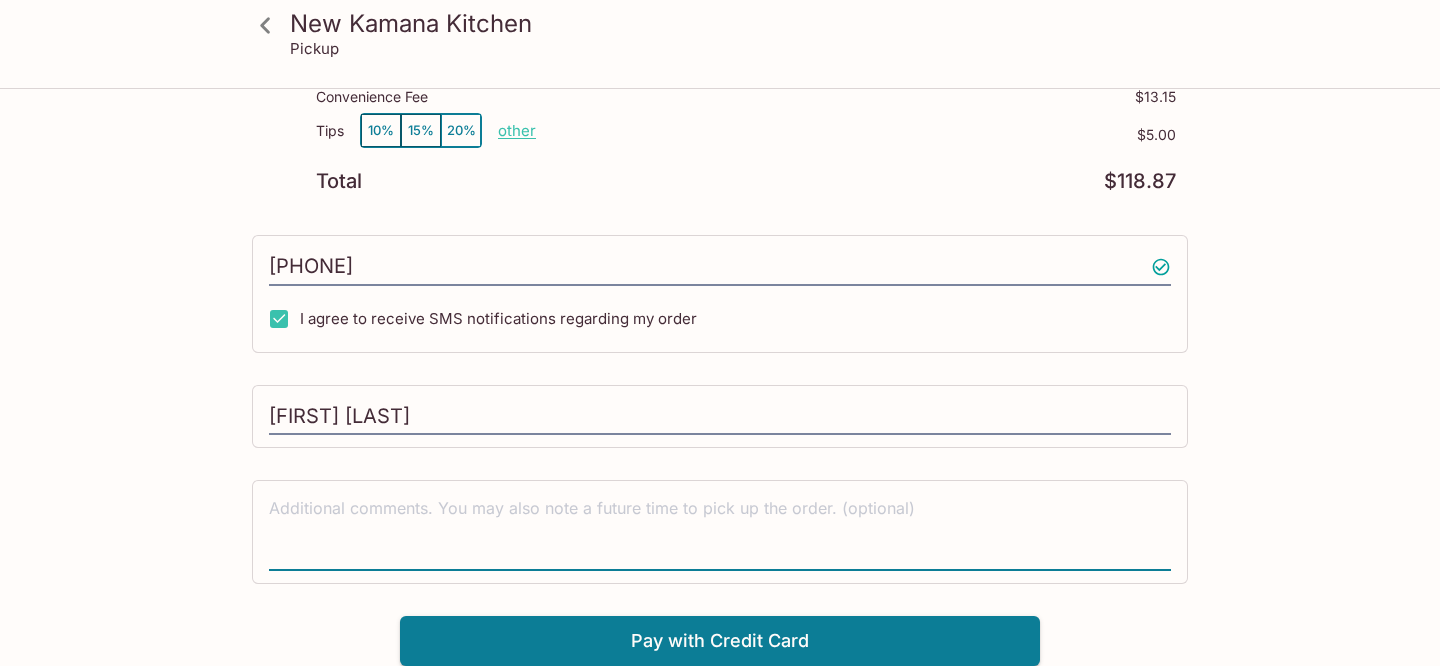 click at bounding box center (720, 531) 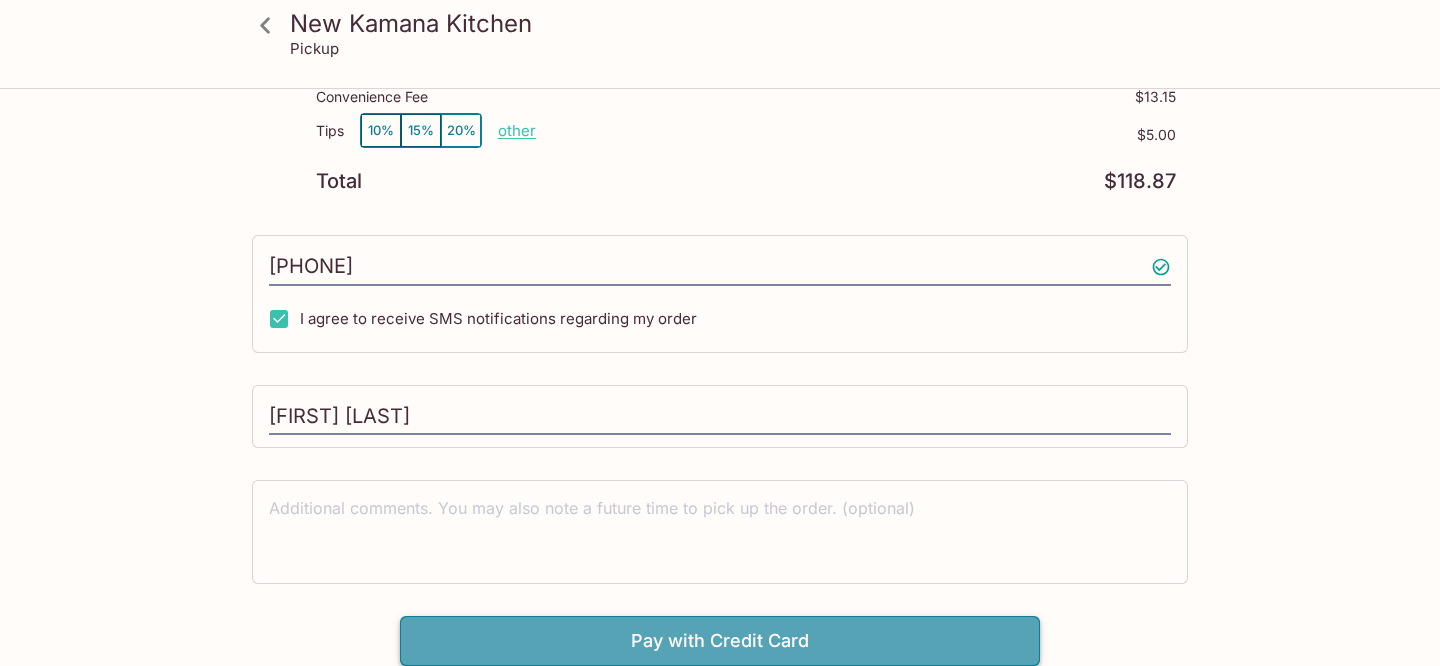 click on "Pay with Credit Card" at bounding box center (720, 641) 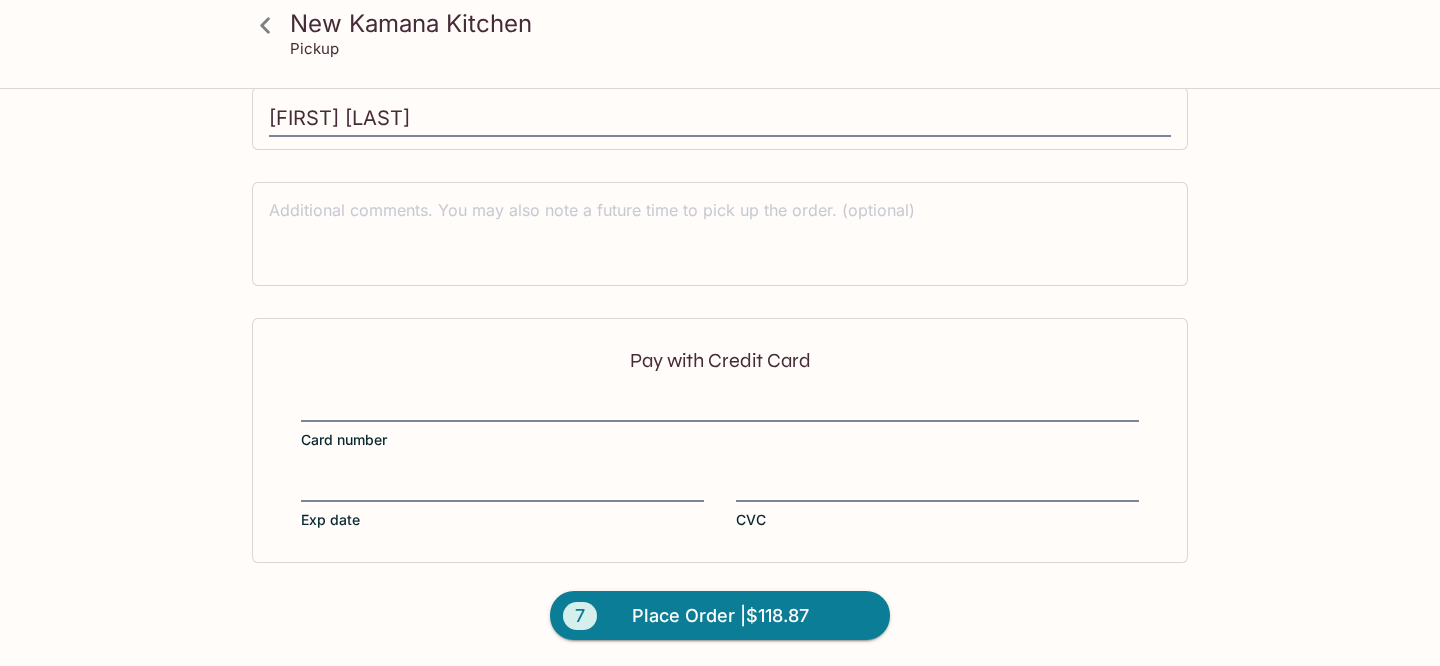 scroll, scrollTop: 897, scrollLeft: 0, axis: vertical 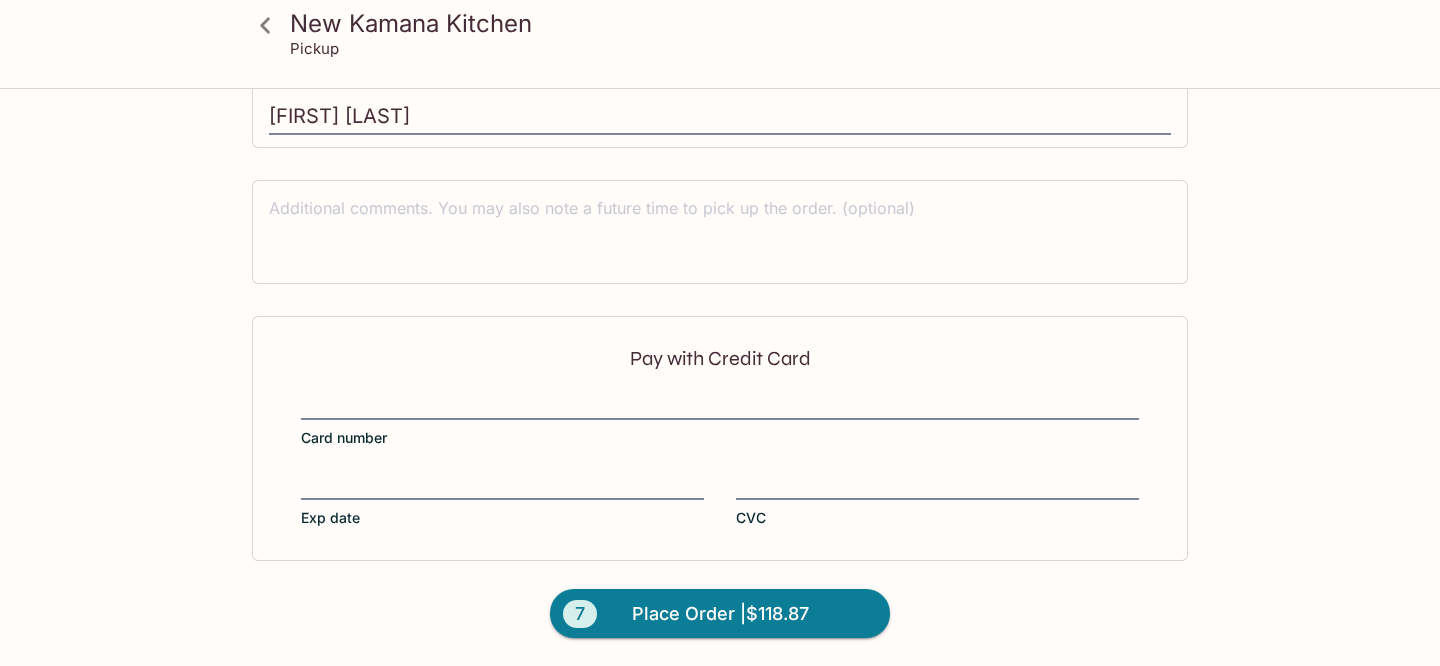 click at bounding box center (720, 406) 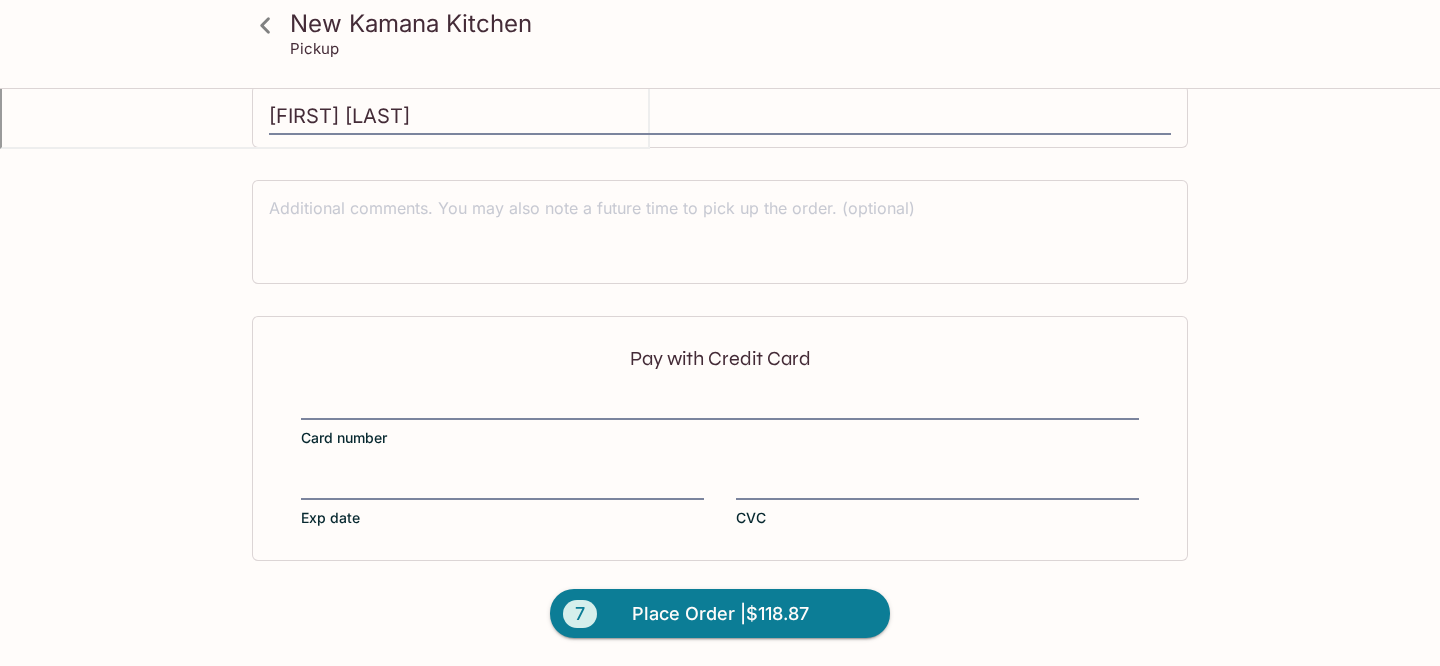 click on "New Kamana Kitchen Pickup" at bounding box center [720, 44] 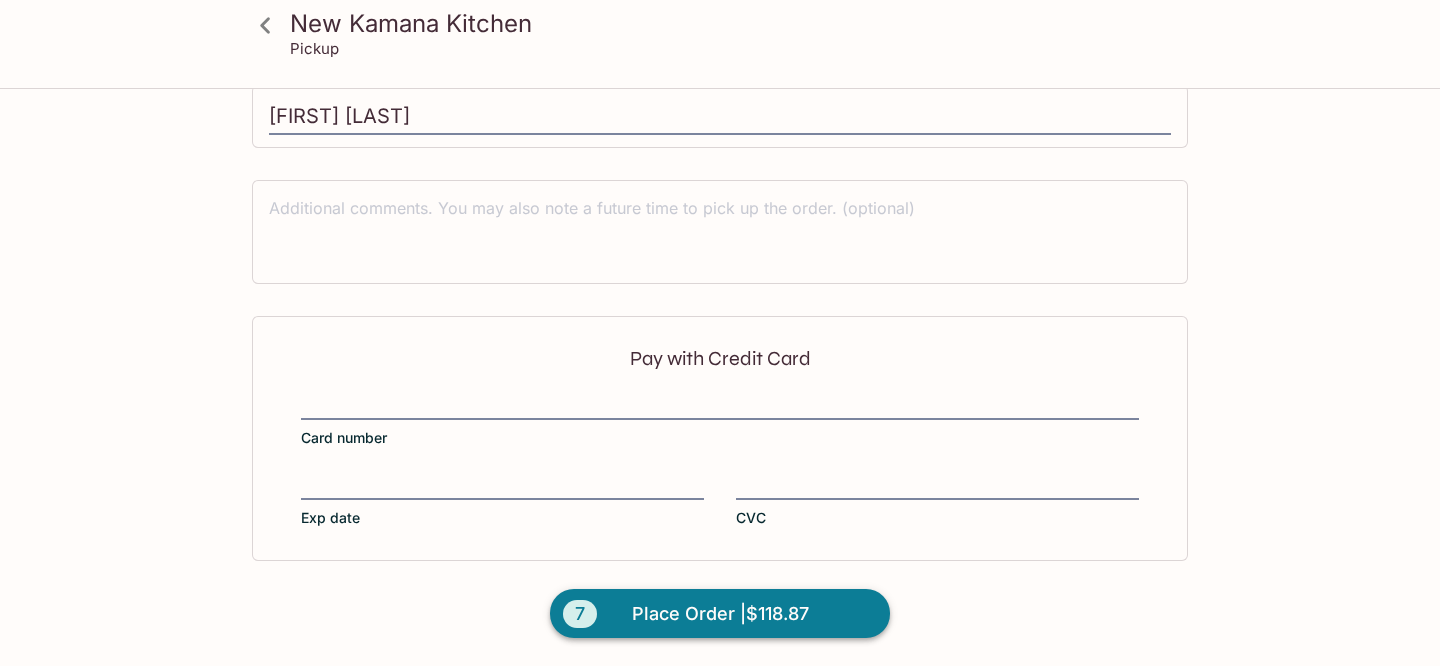 click on "Place Order |  $118.87" at bounding box center (720, 614) 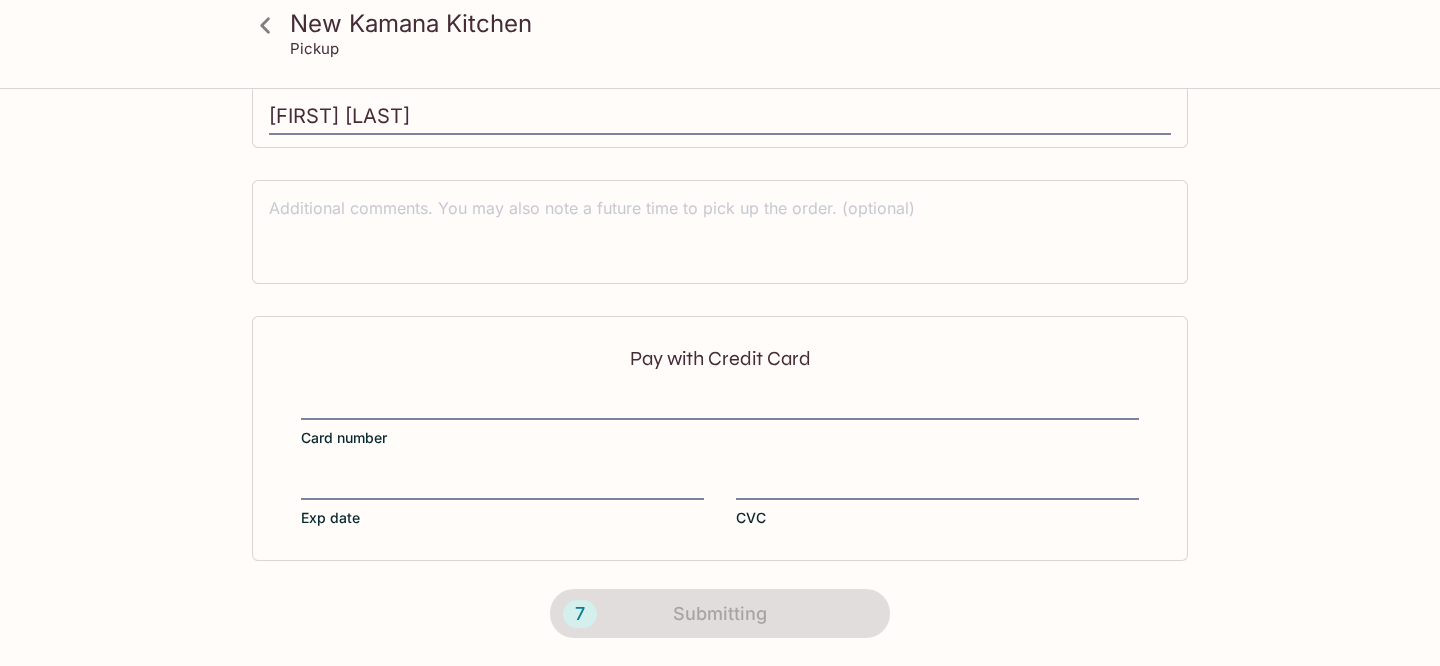scroll, scrollTop: 496, scrollLeft: 0, axis: vertical 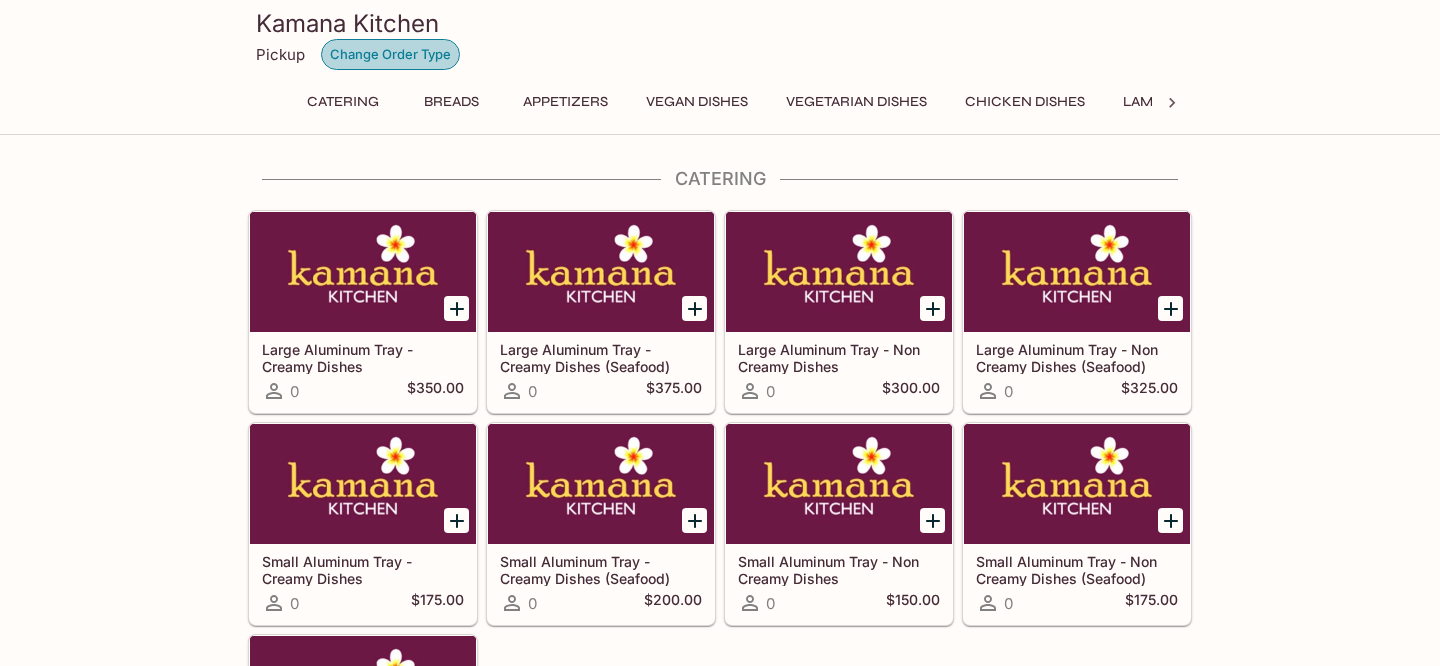 click on "Change Order Type" at bounding box center [390, 54] 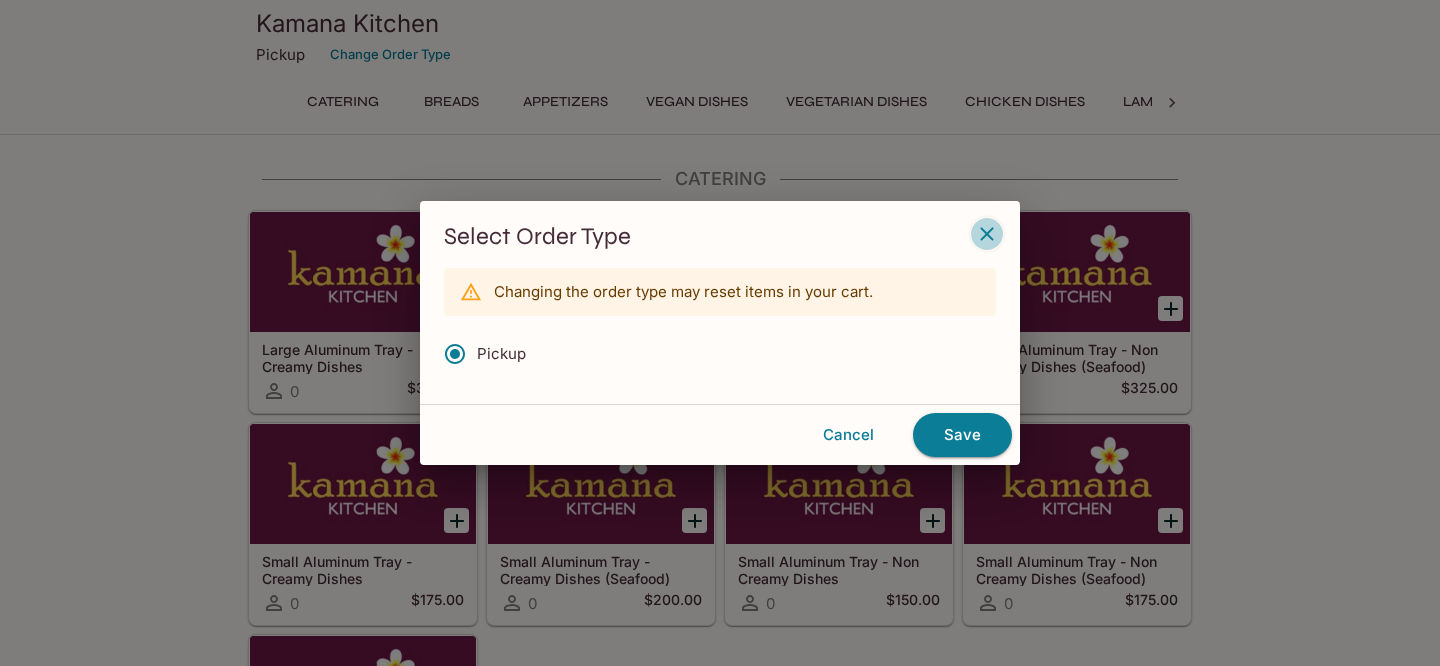 click 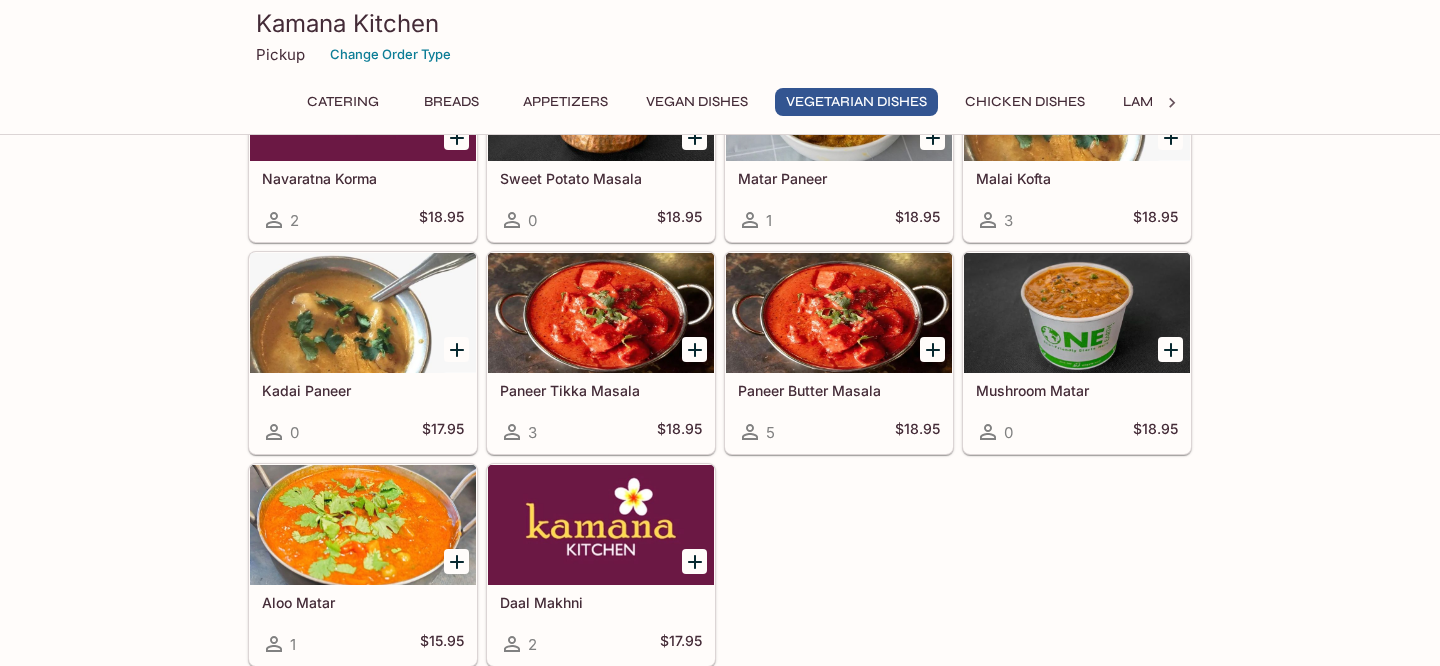 scroll, scrollTop: 3014, scrollLeft: 0, axis: vertical 